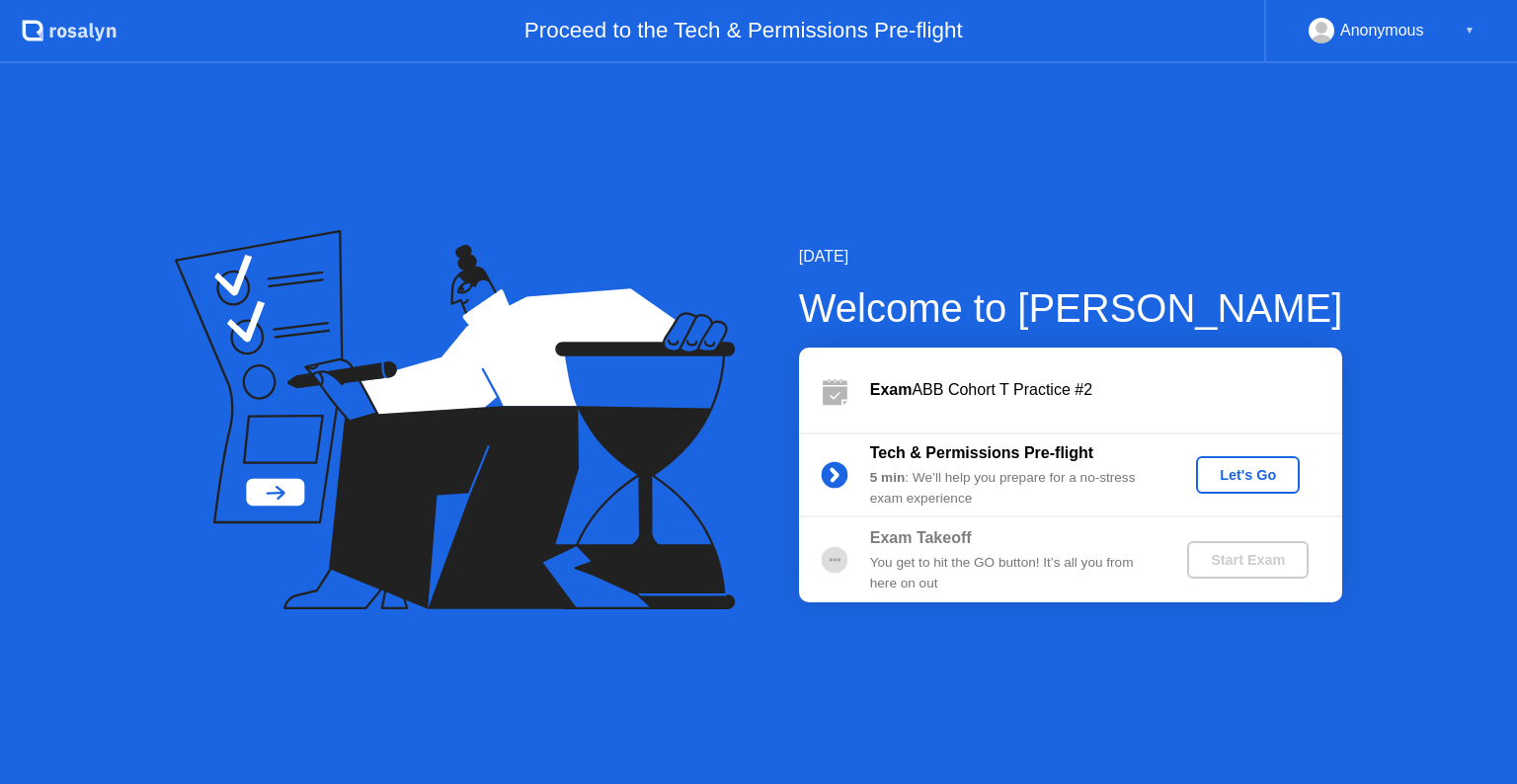 click on "Let's Go" 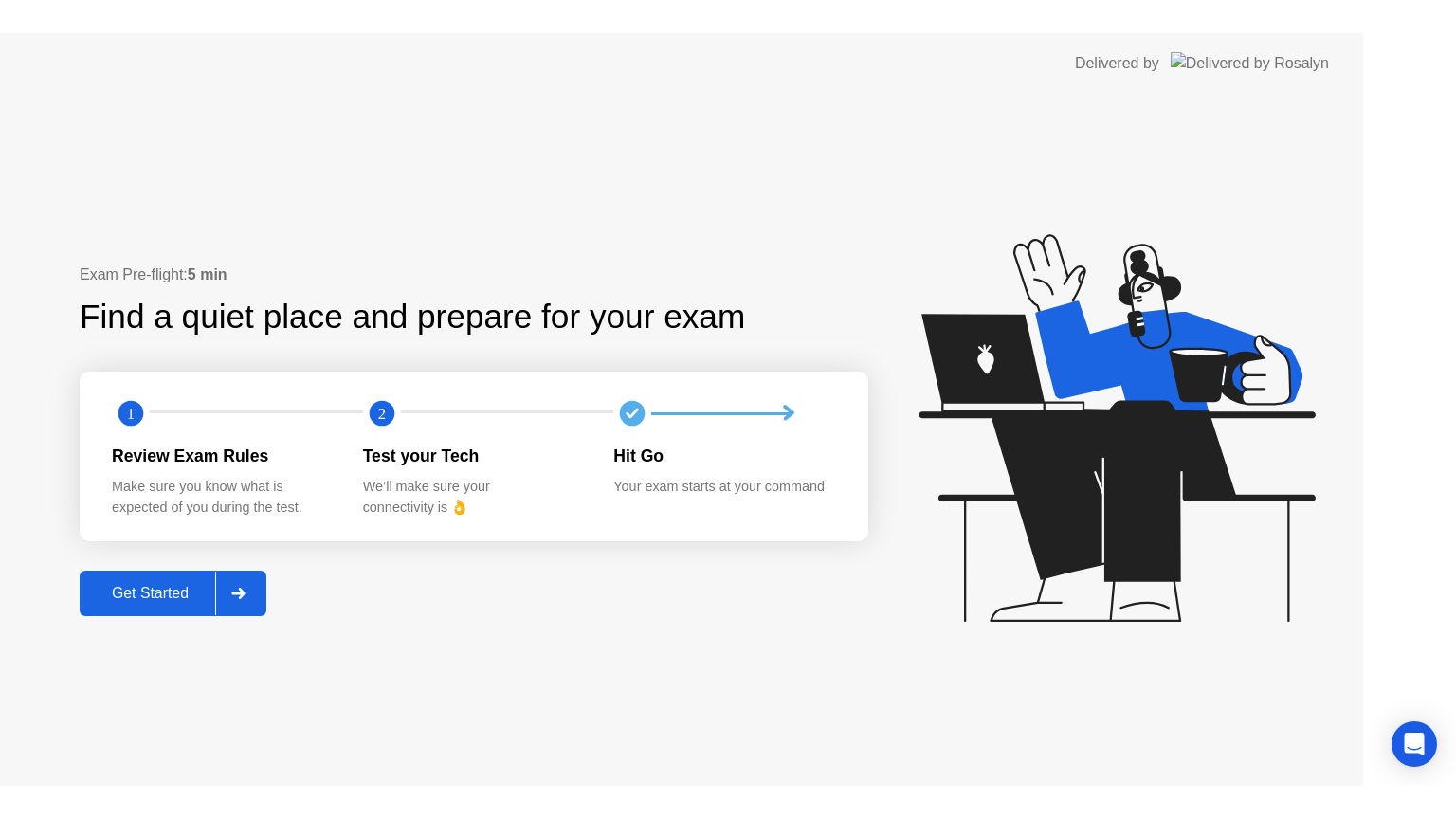 scroll, scrollTop: 0, scrollLeft: 0, axis: both 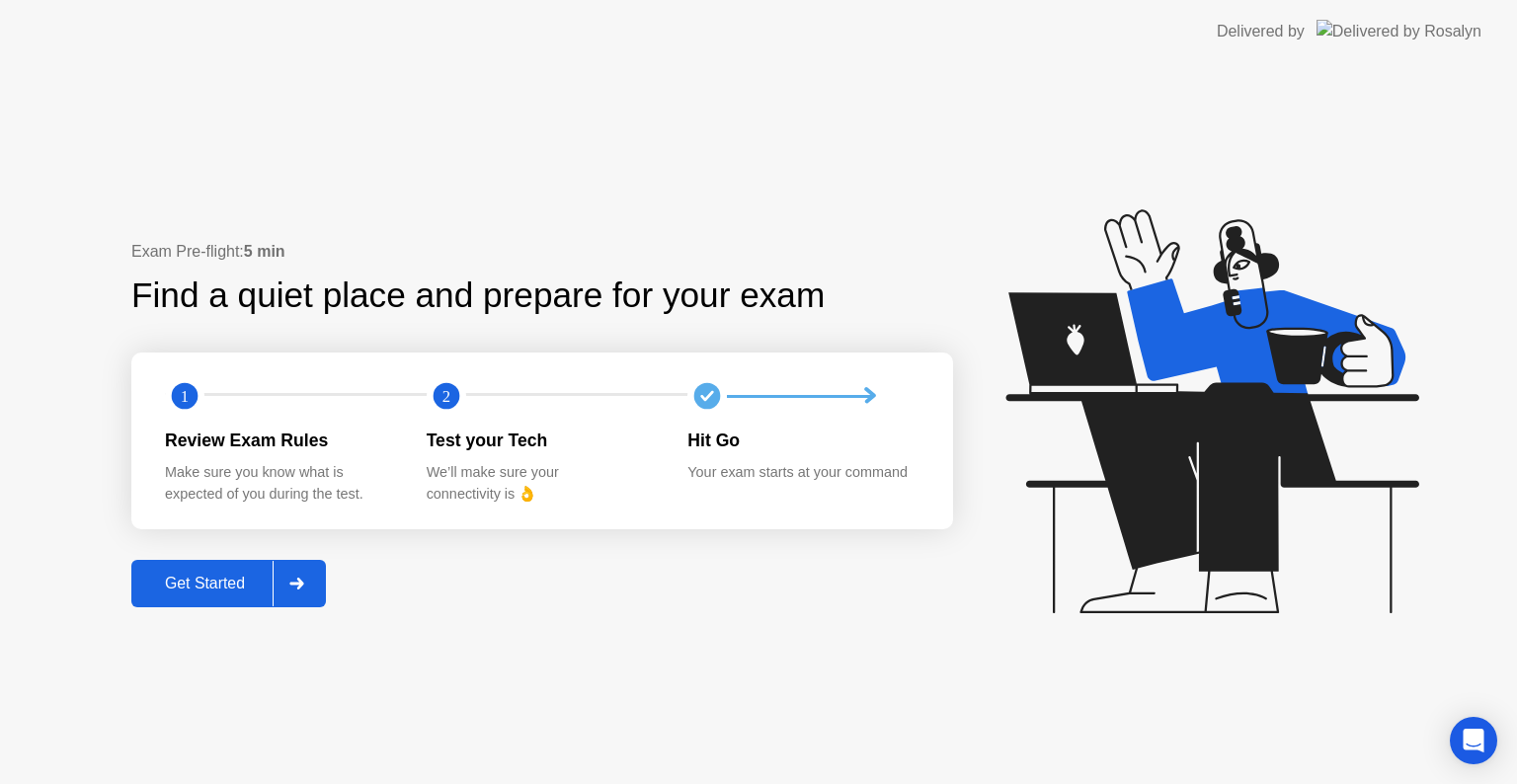 click on "Get Started" 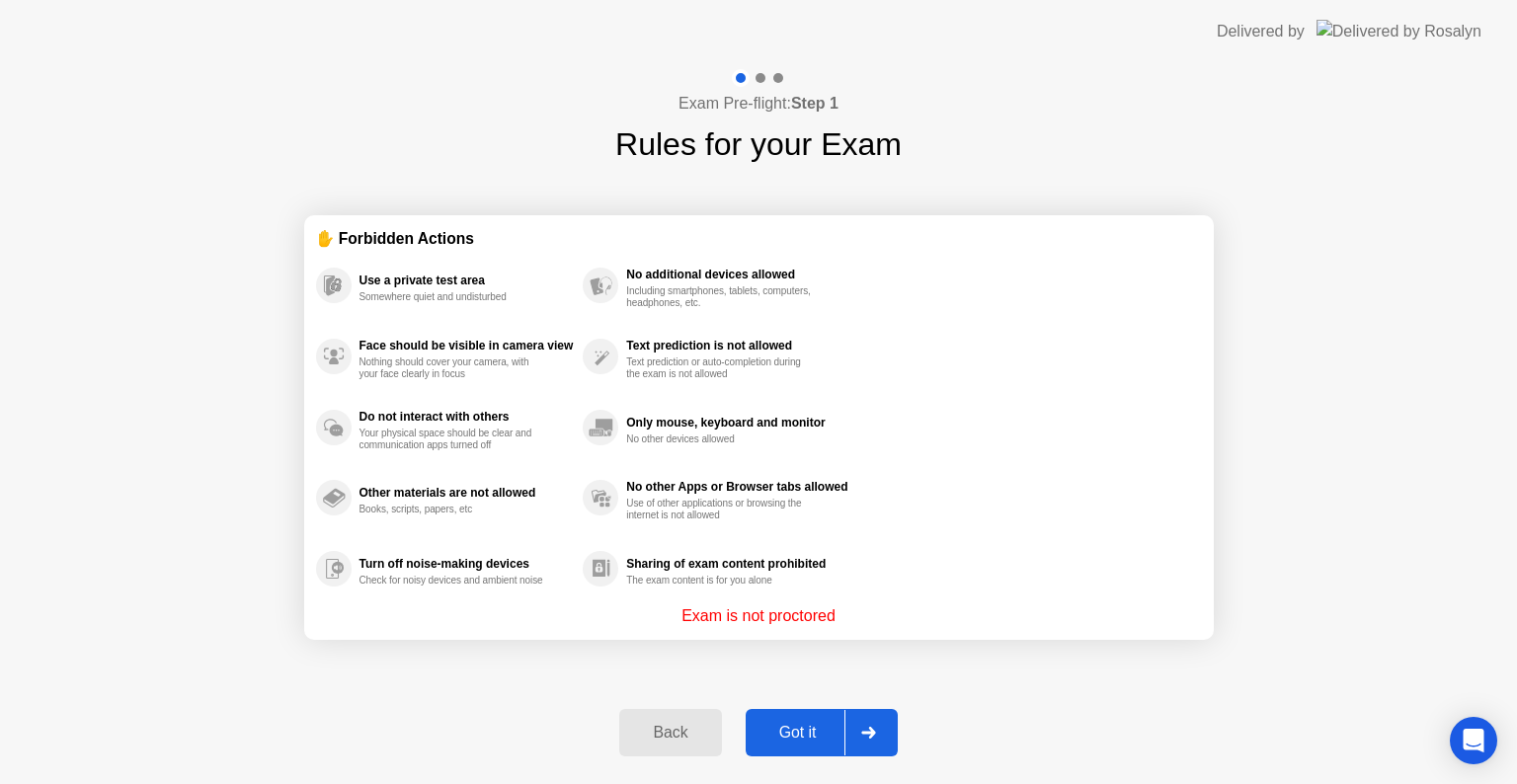 click on "Got it" 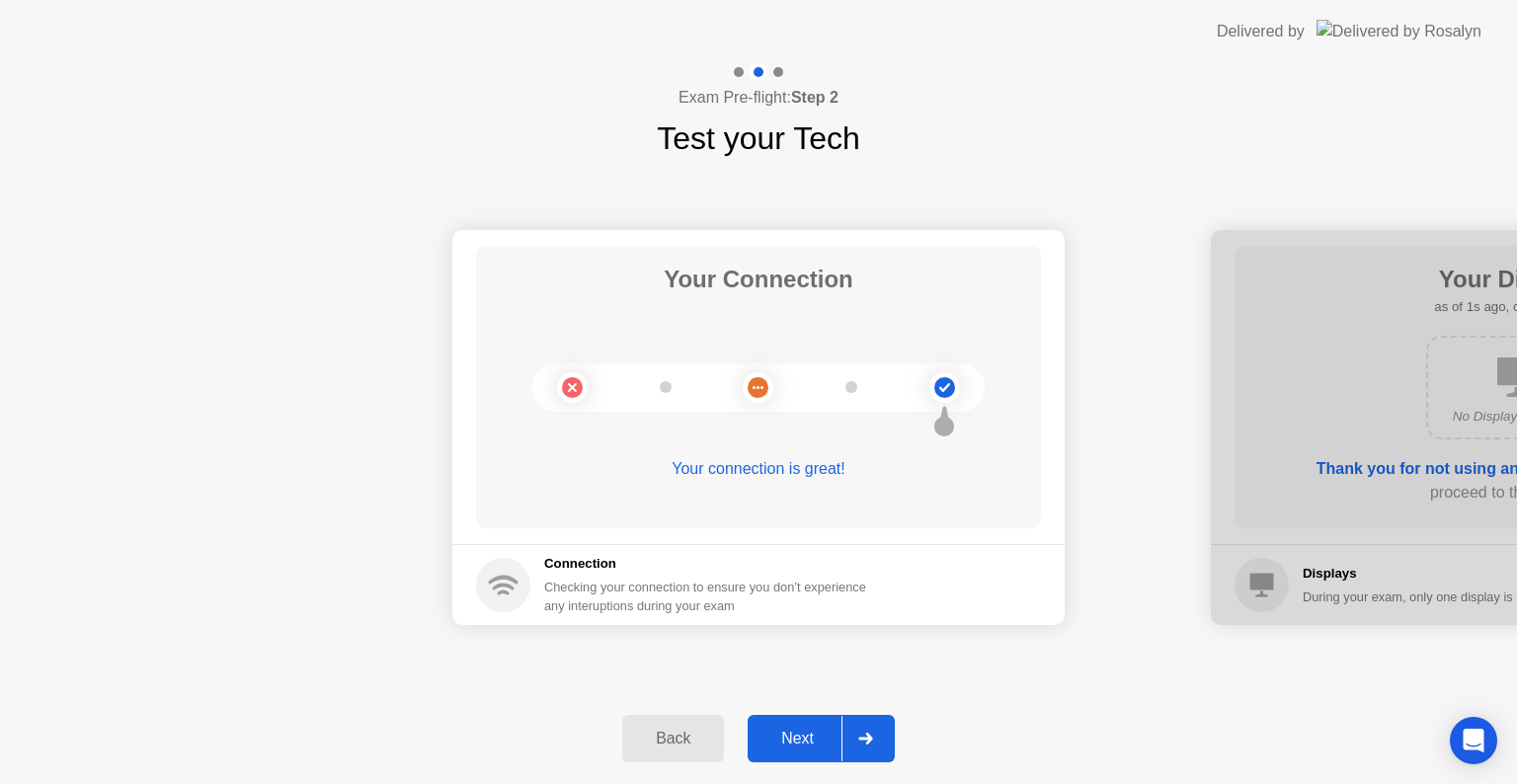 click on "Next" 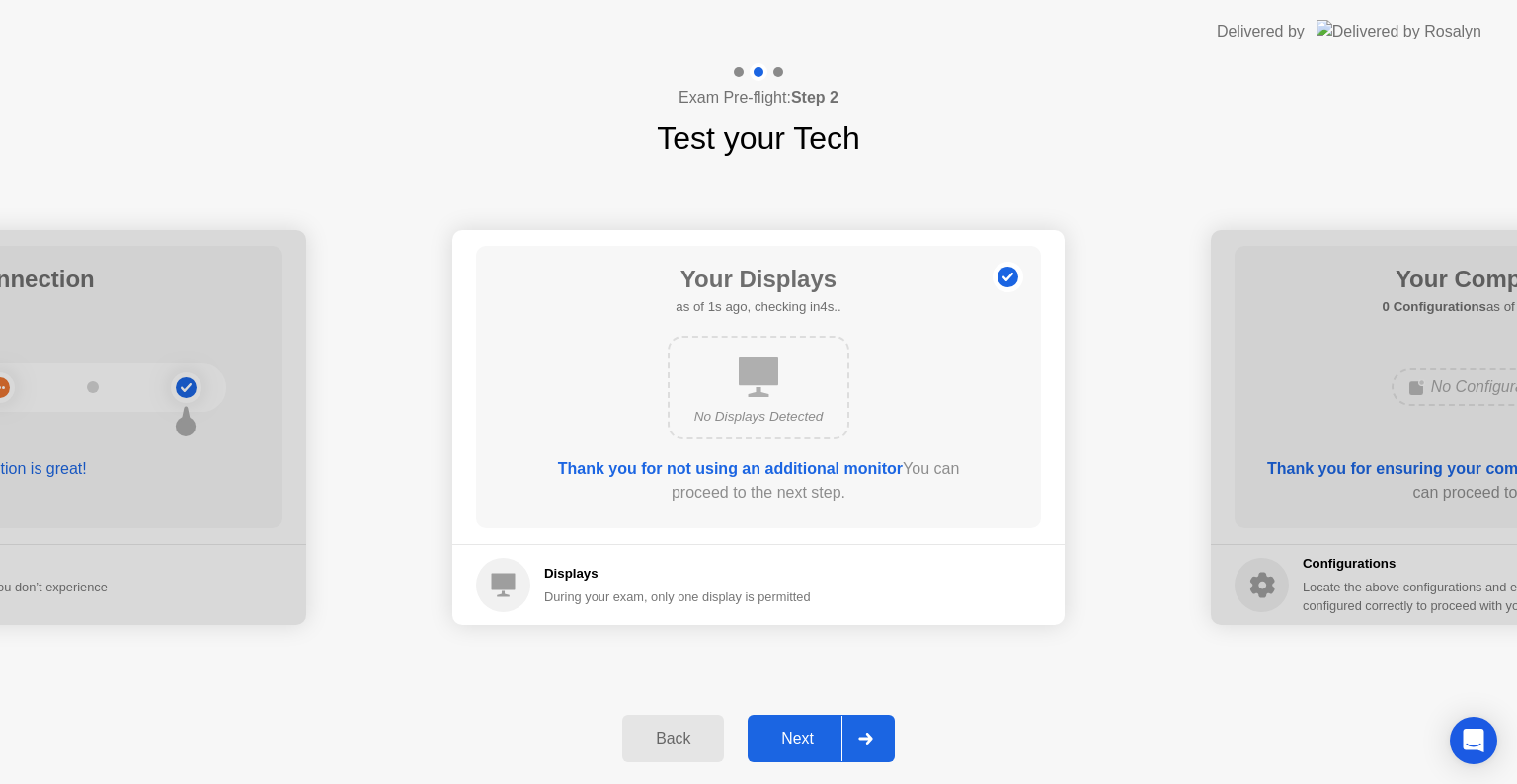click on "Next" 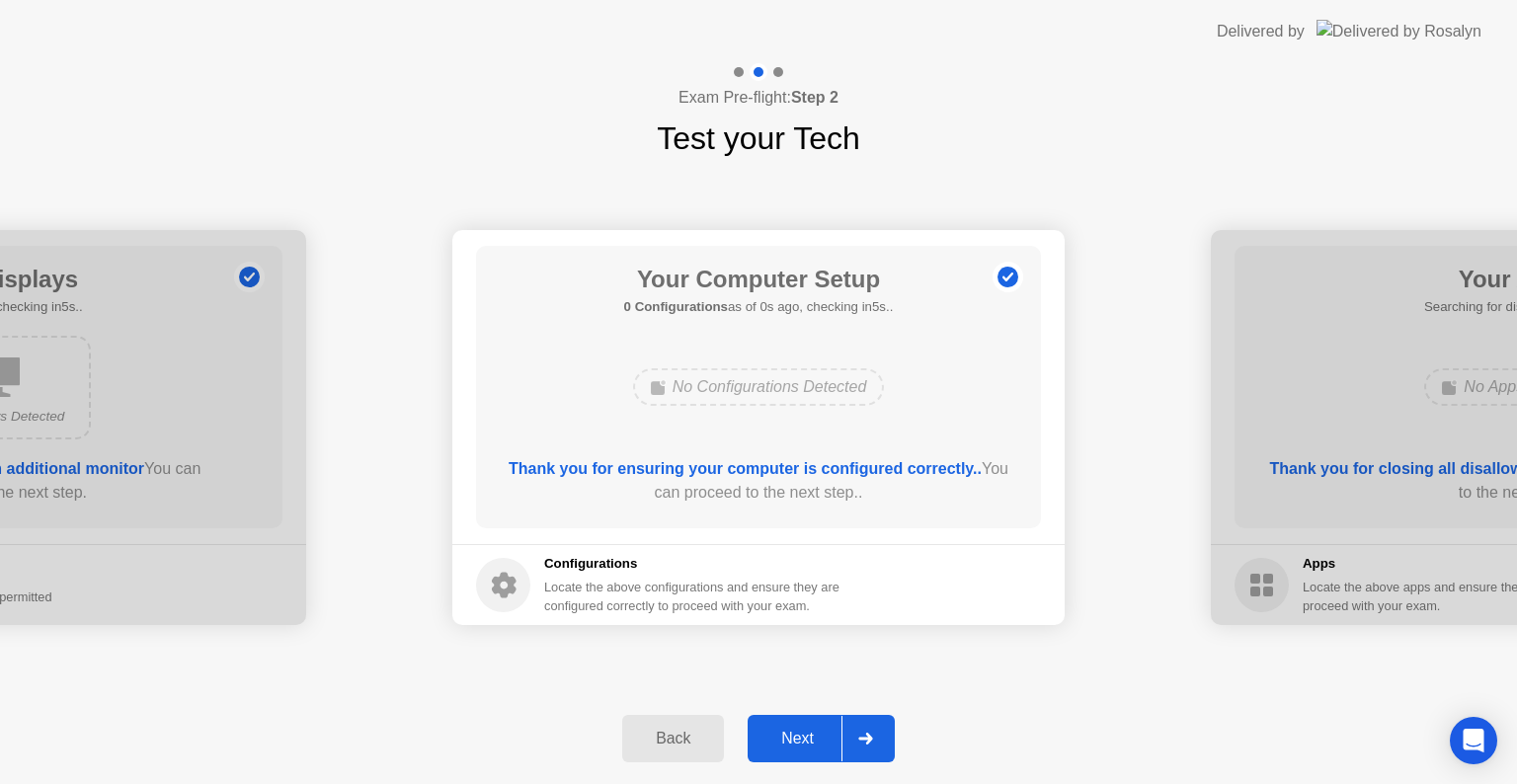 click on "Next" 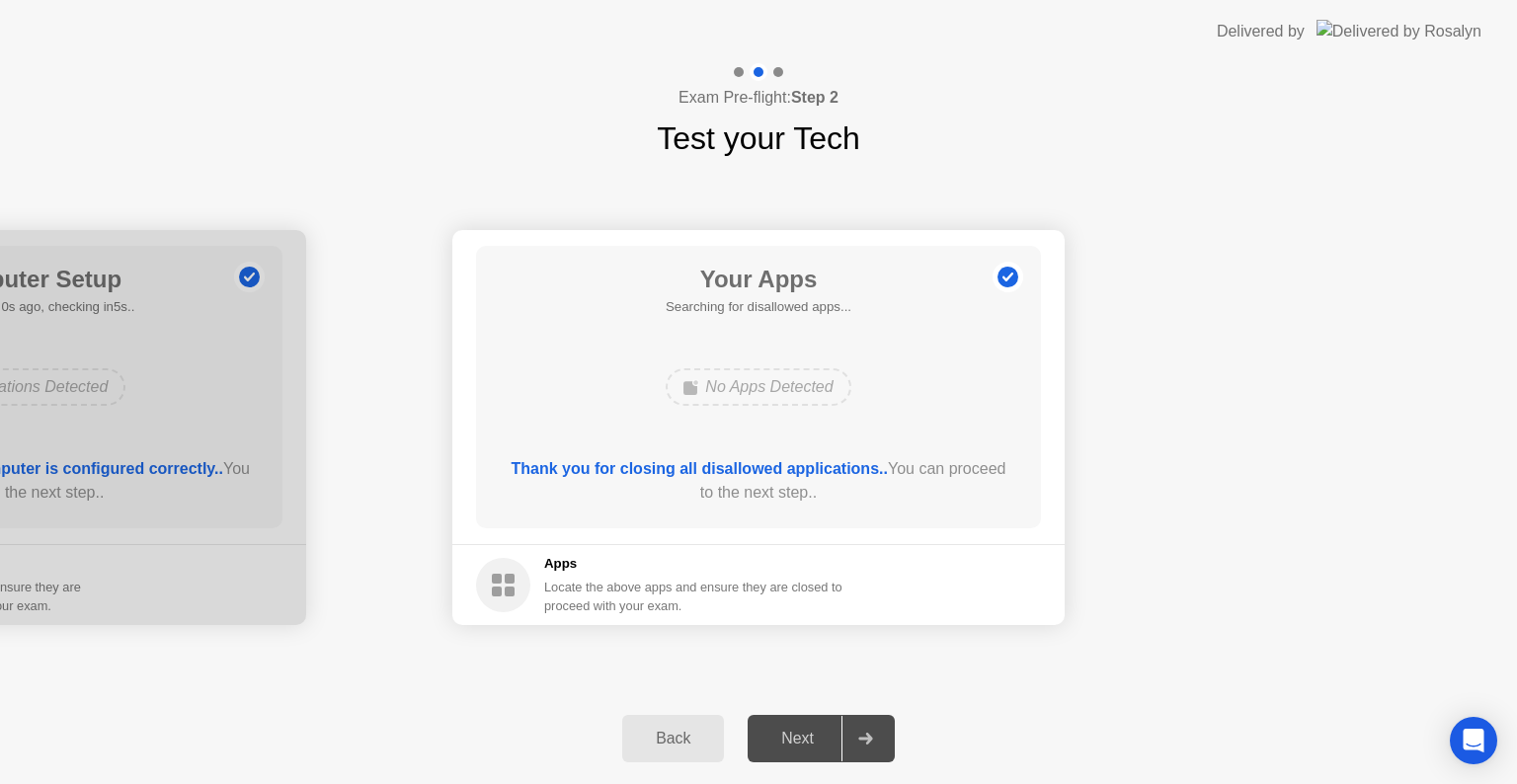 click on "Next" 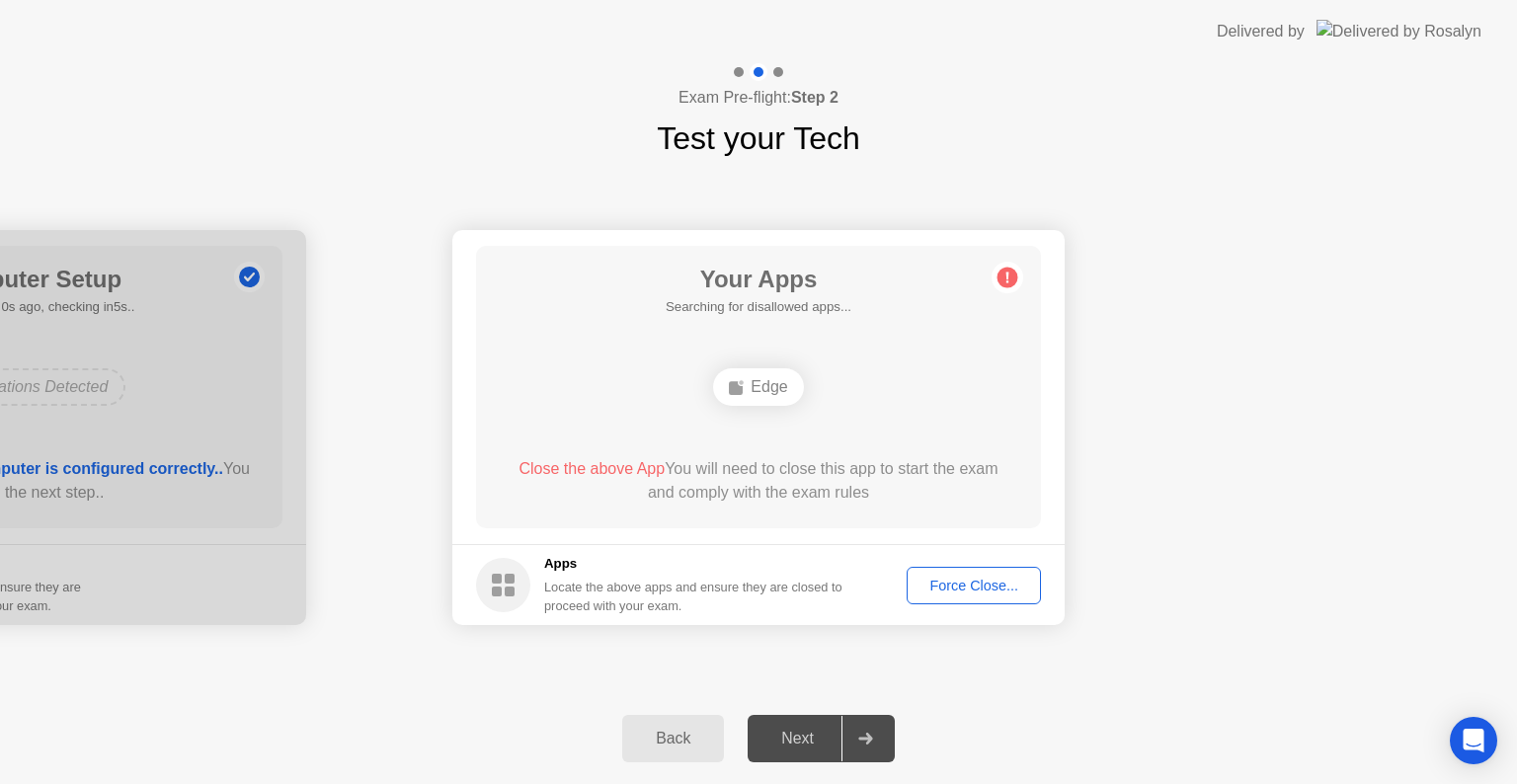 click on "Force Close..." 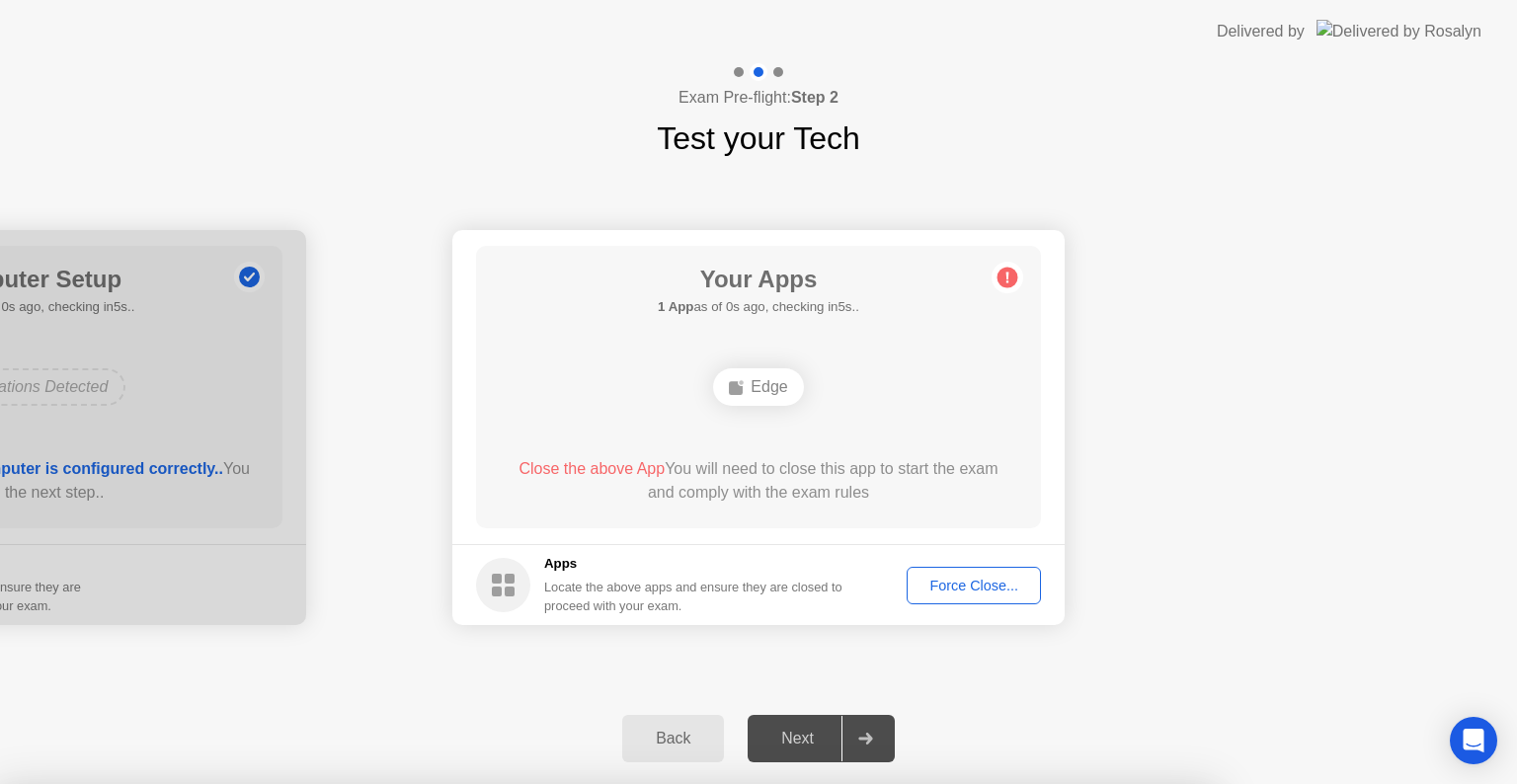click on "Confirm" at bounding box center [673, 1057] 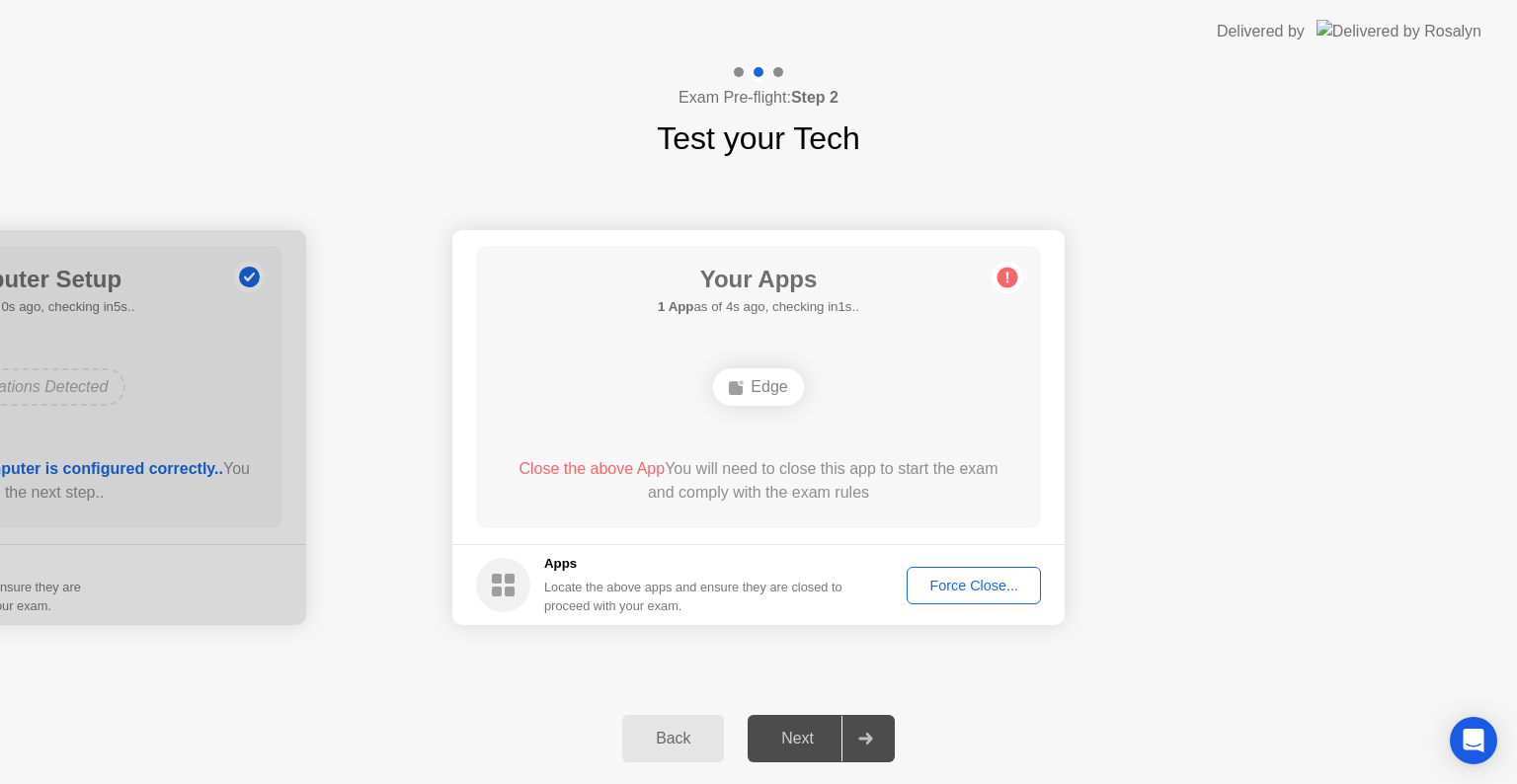 click on "Force Close..." 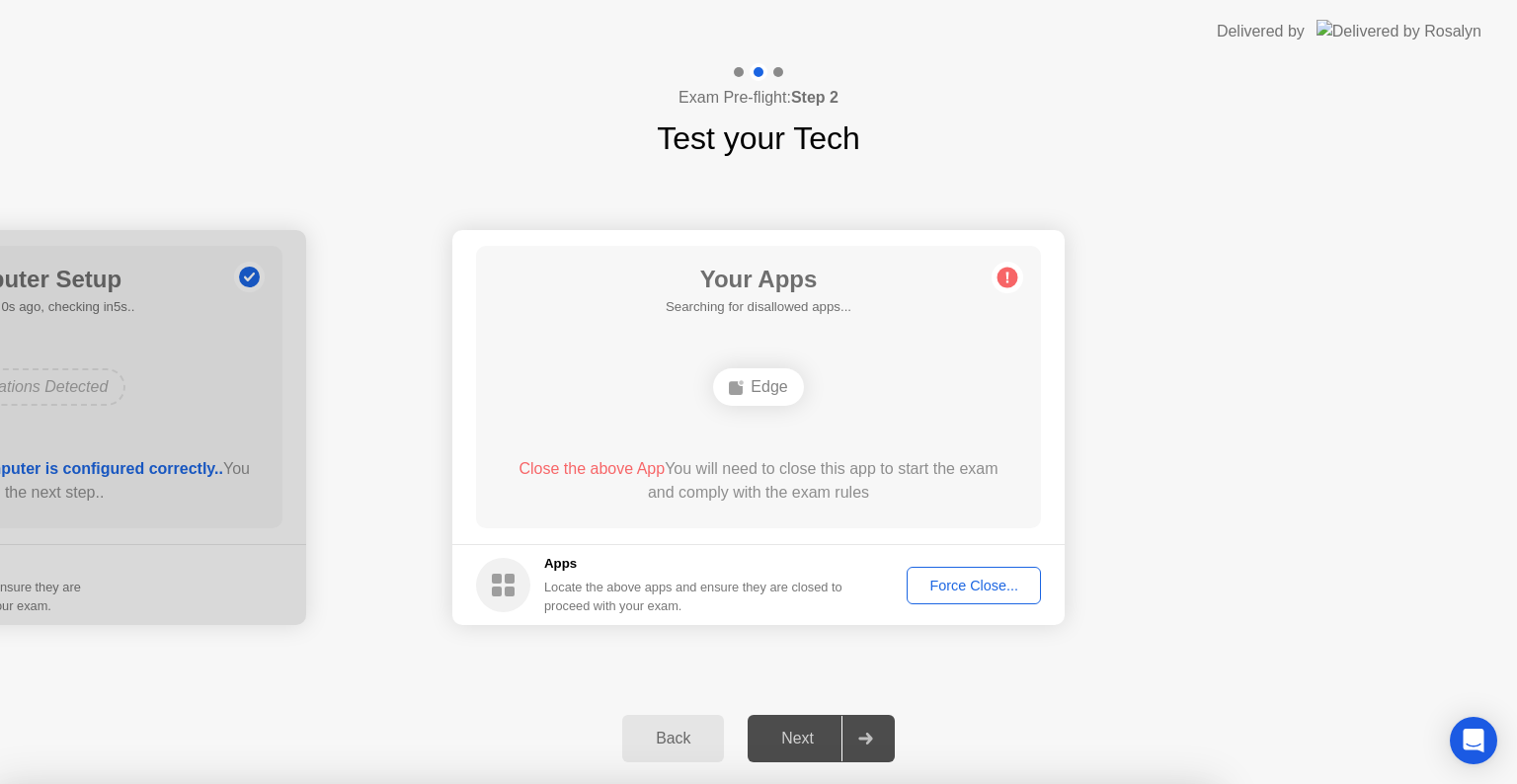 click on "Confirm" at bounding box center [673, 1057] 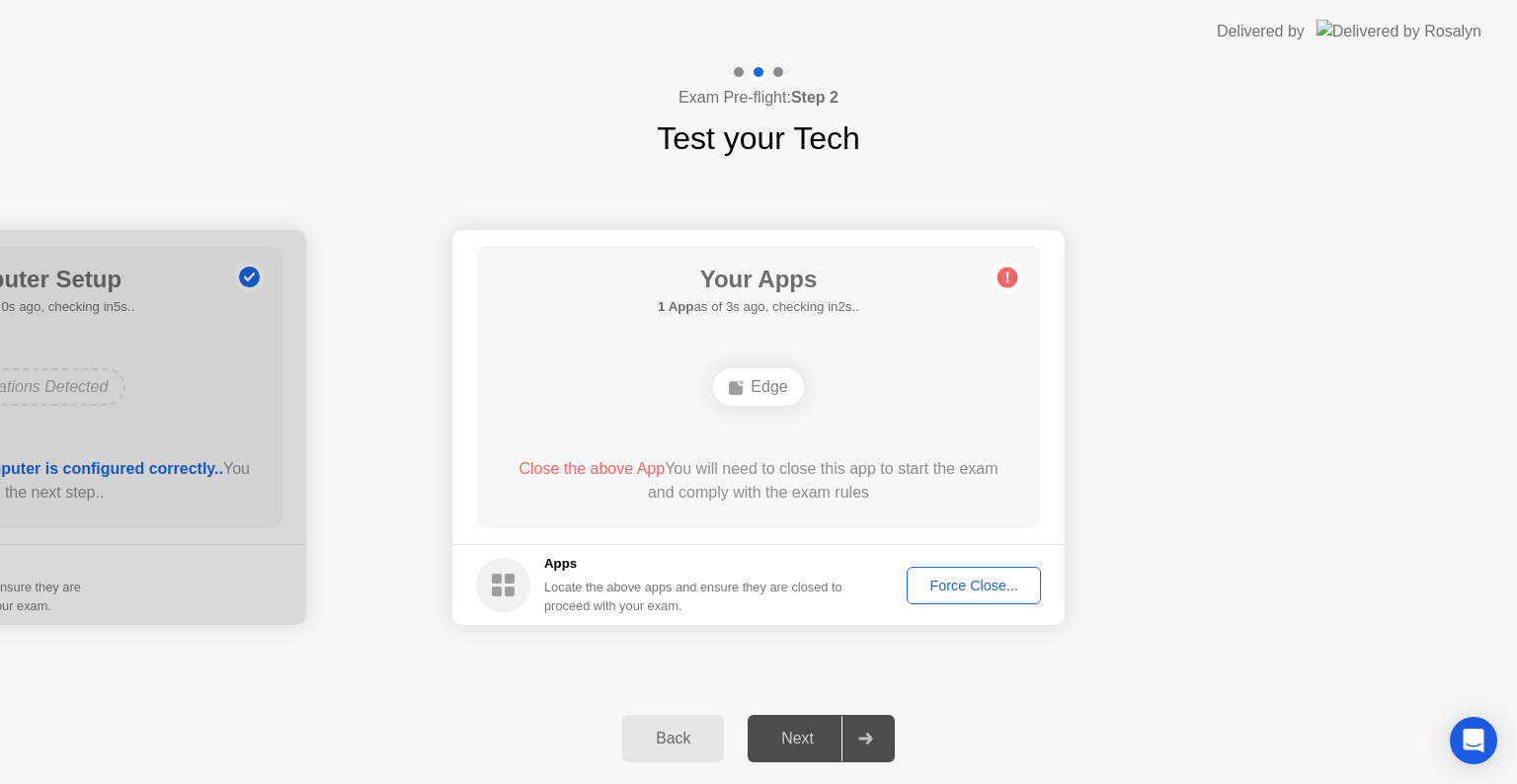 click on "Next" 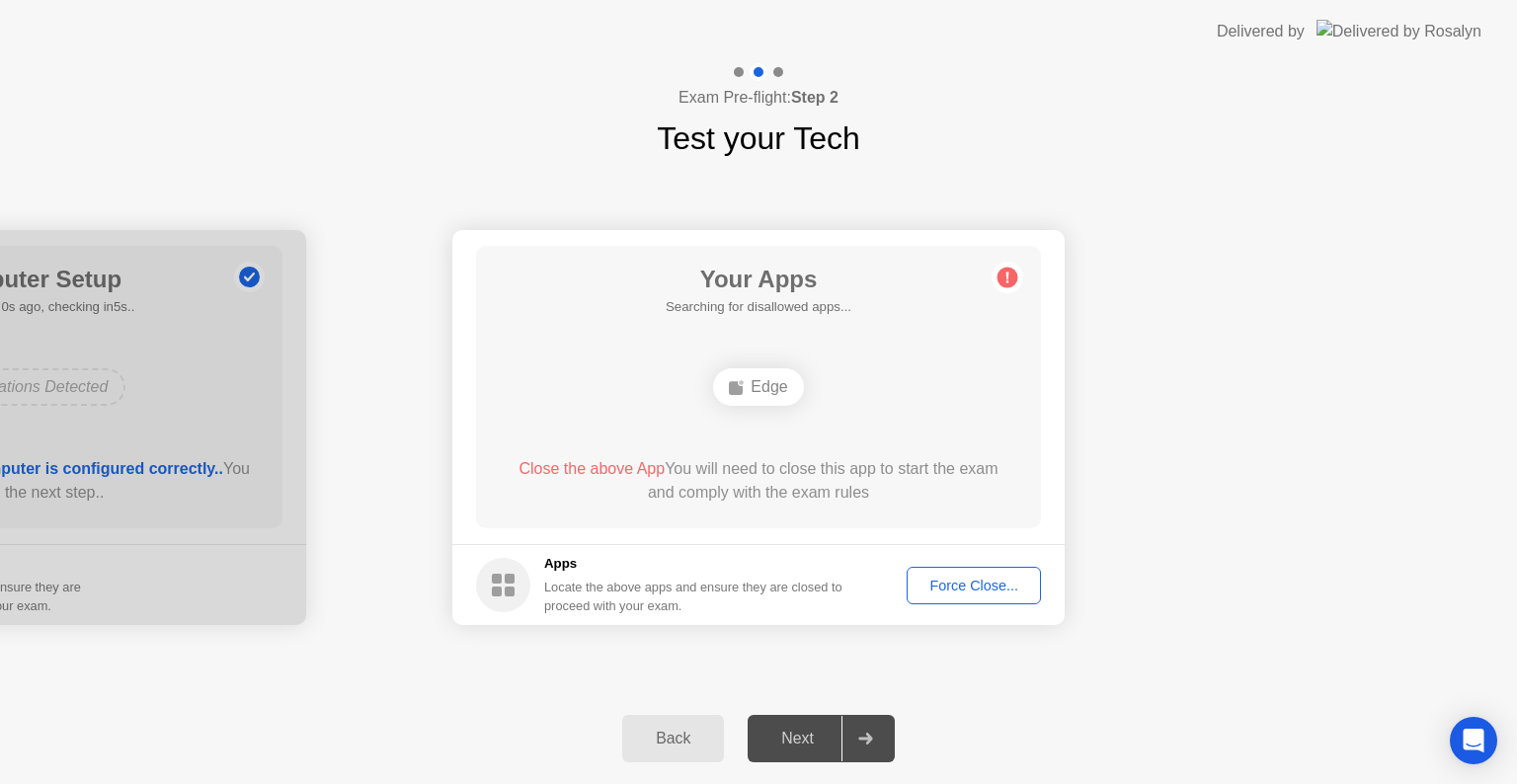 click on "Force Close..." 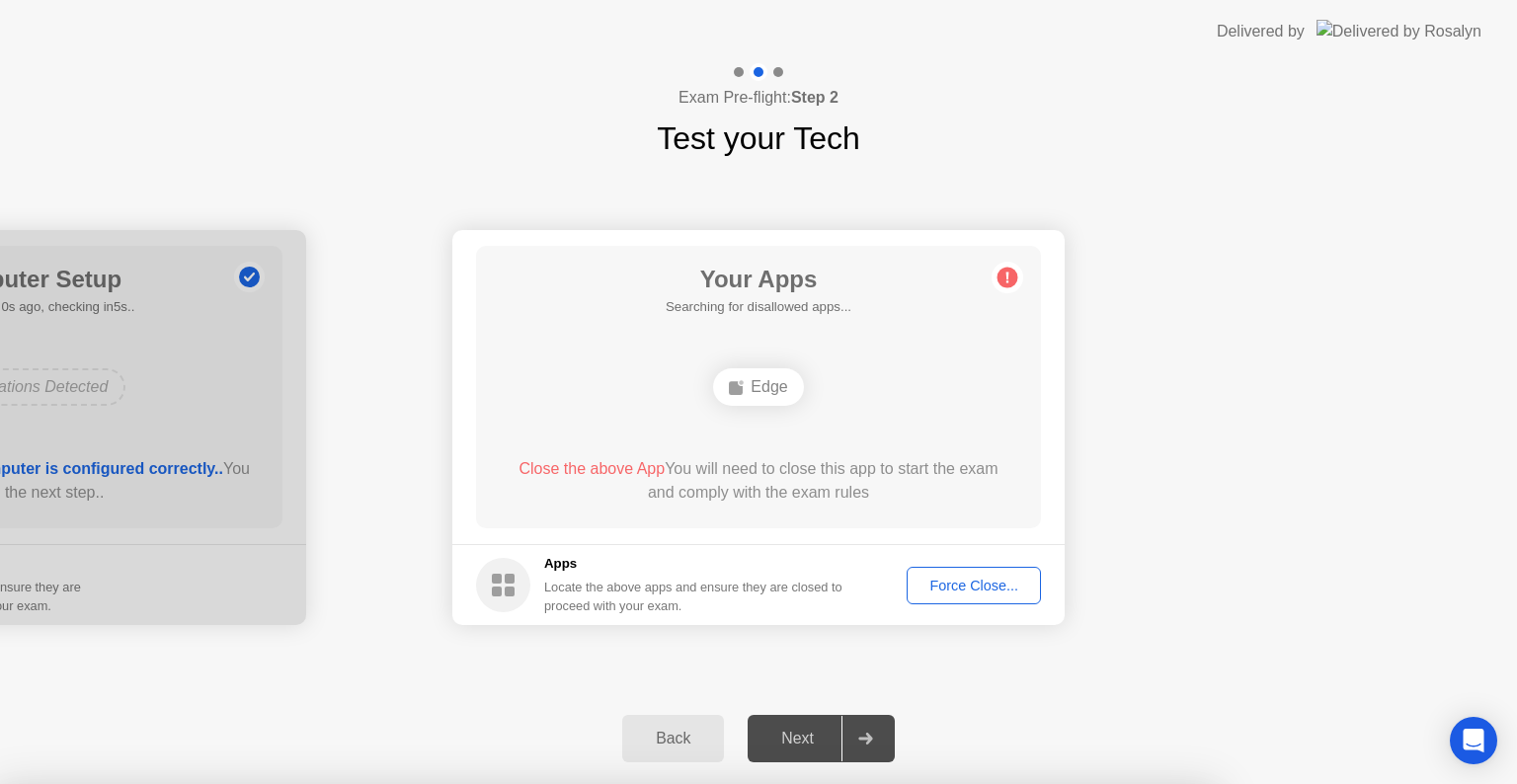 click on "Confirm" at bounding box center (673, 1057) 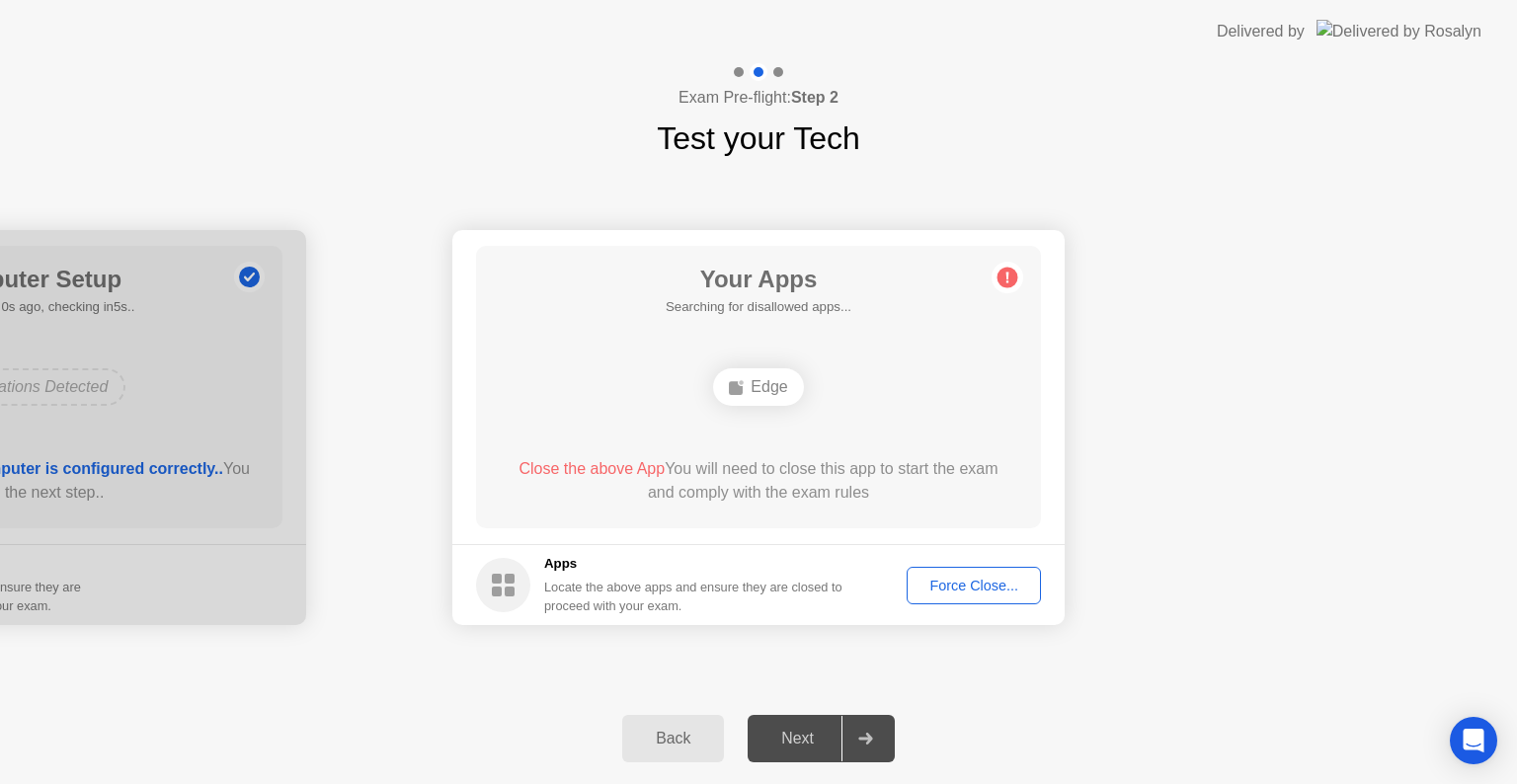 click on "Edge" 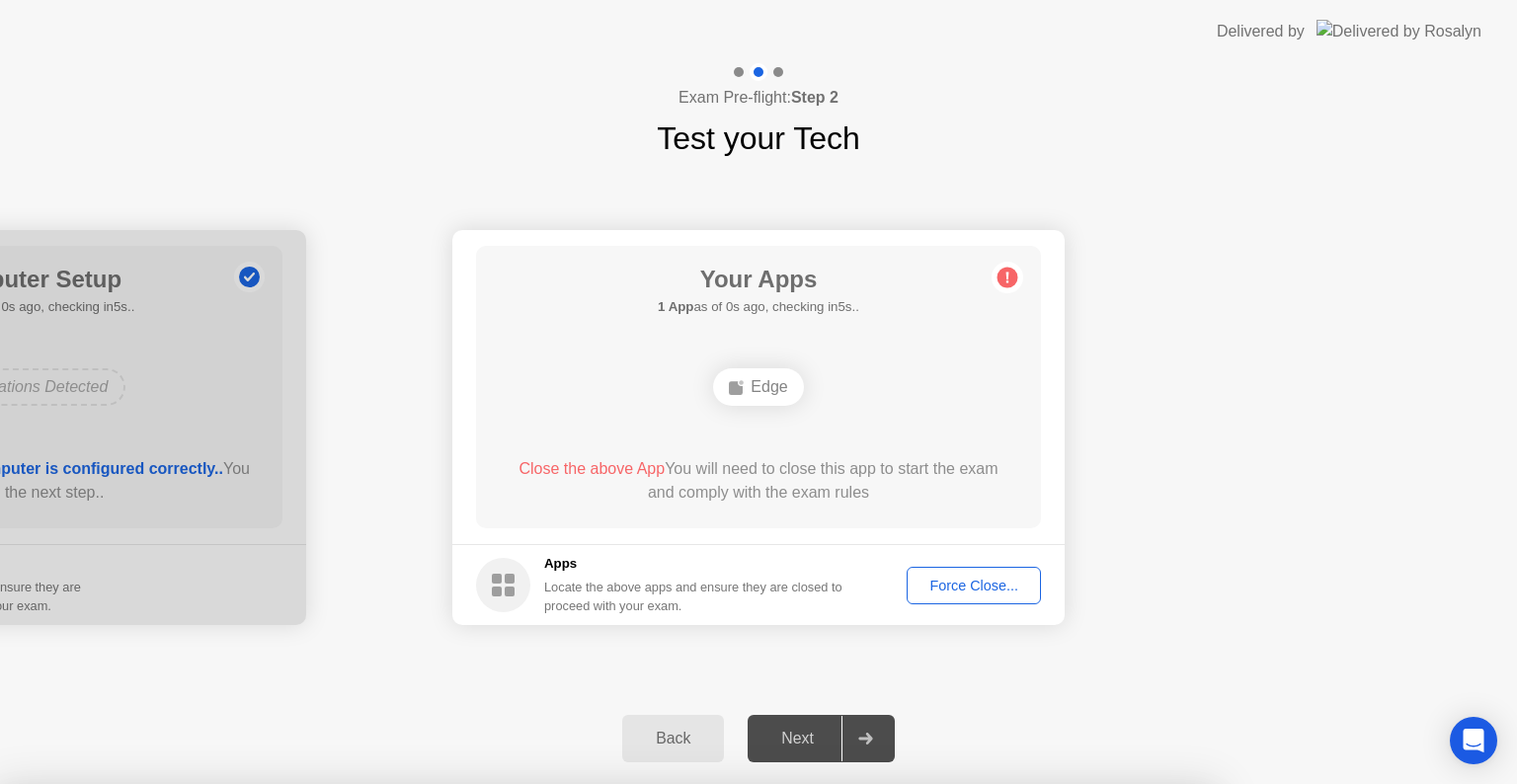 click on "Confirm" at bounding box center [673, 1057] 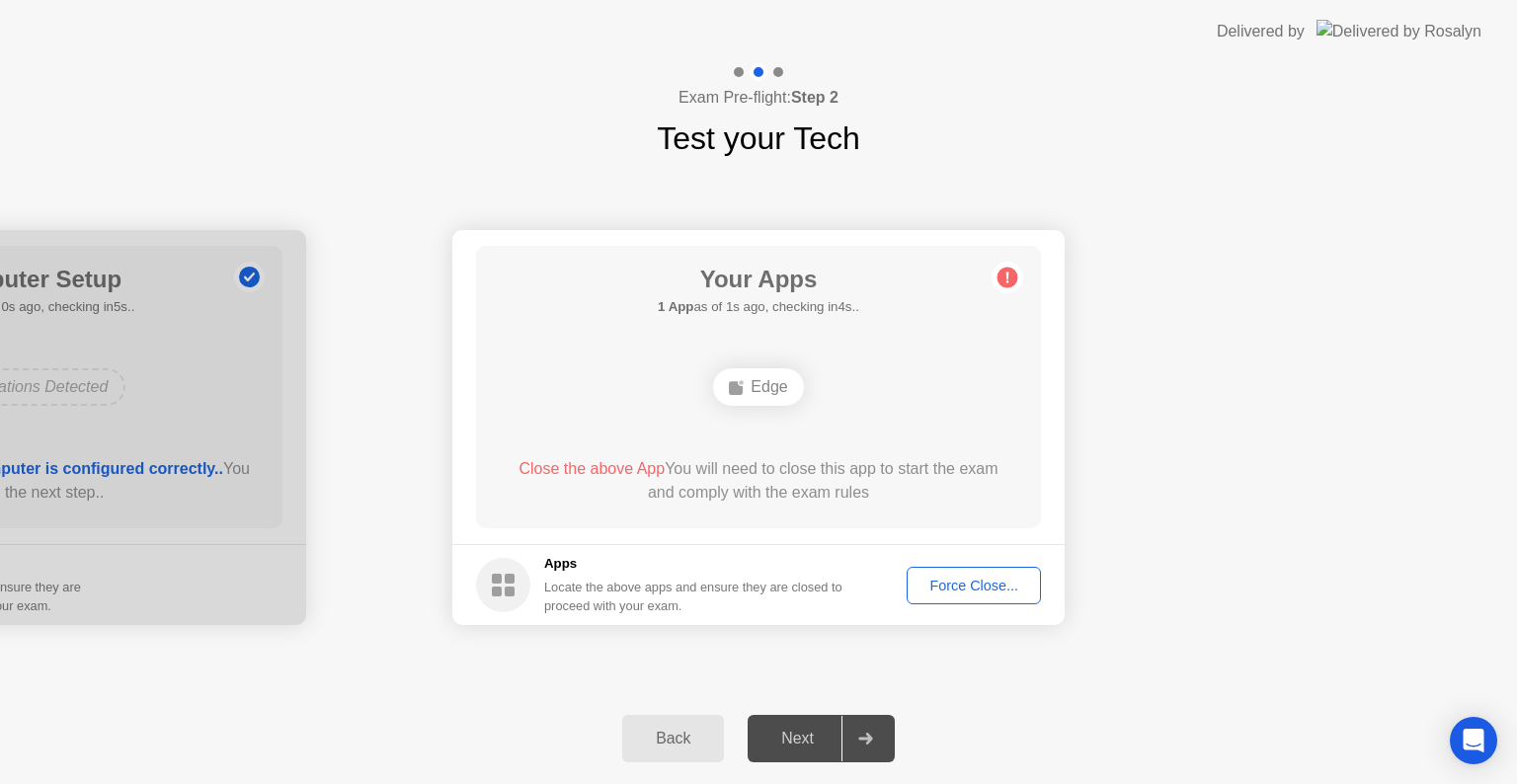 click on "Close the above App" 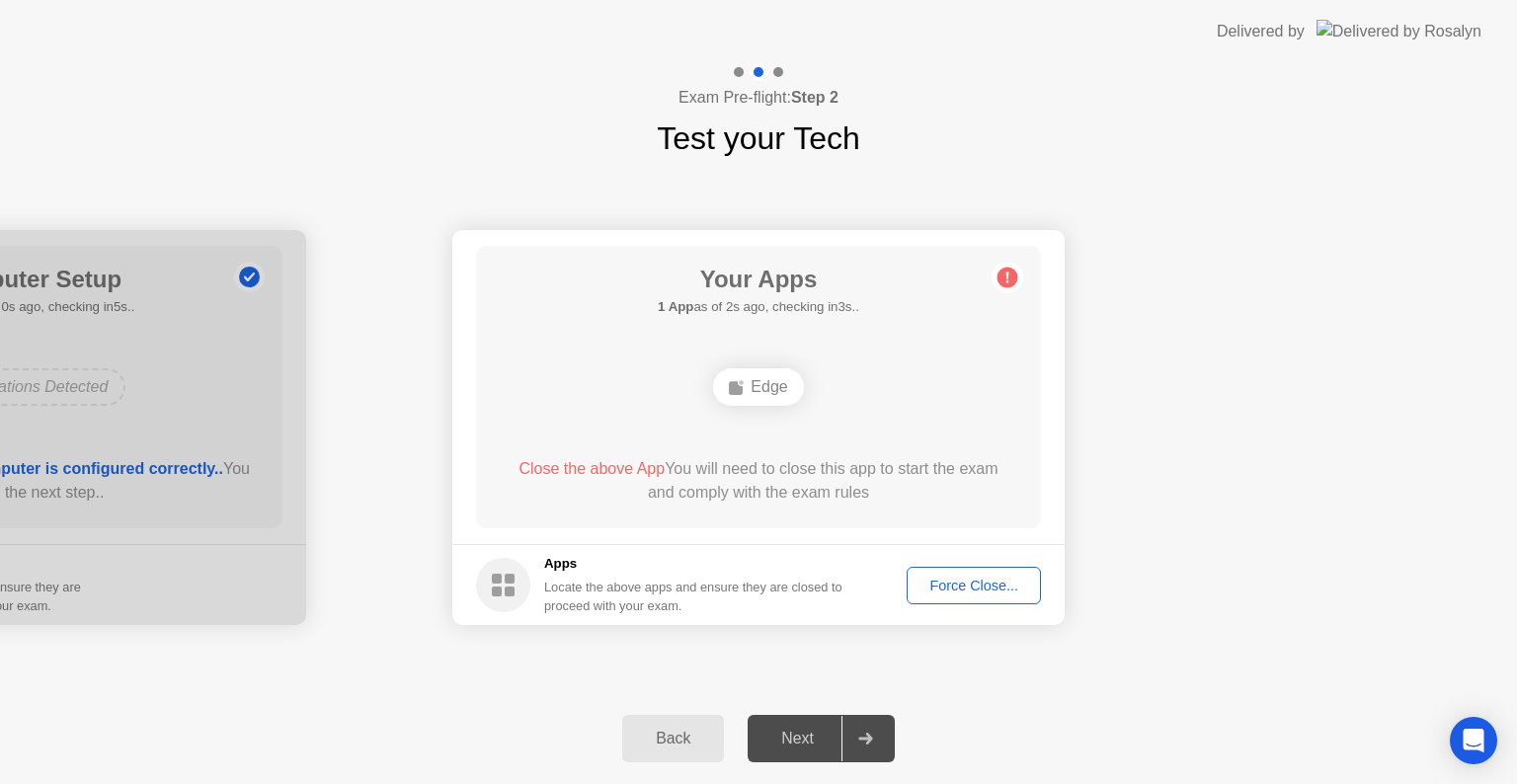 click 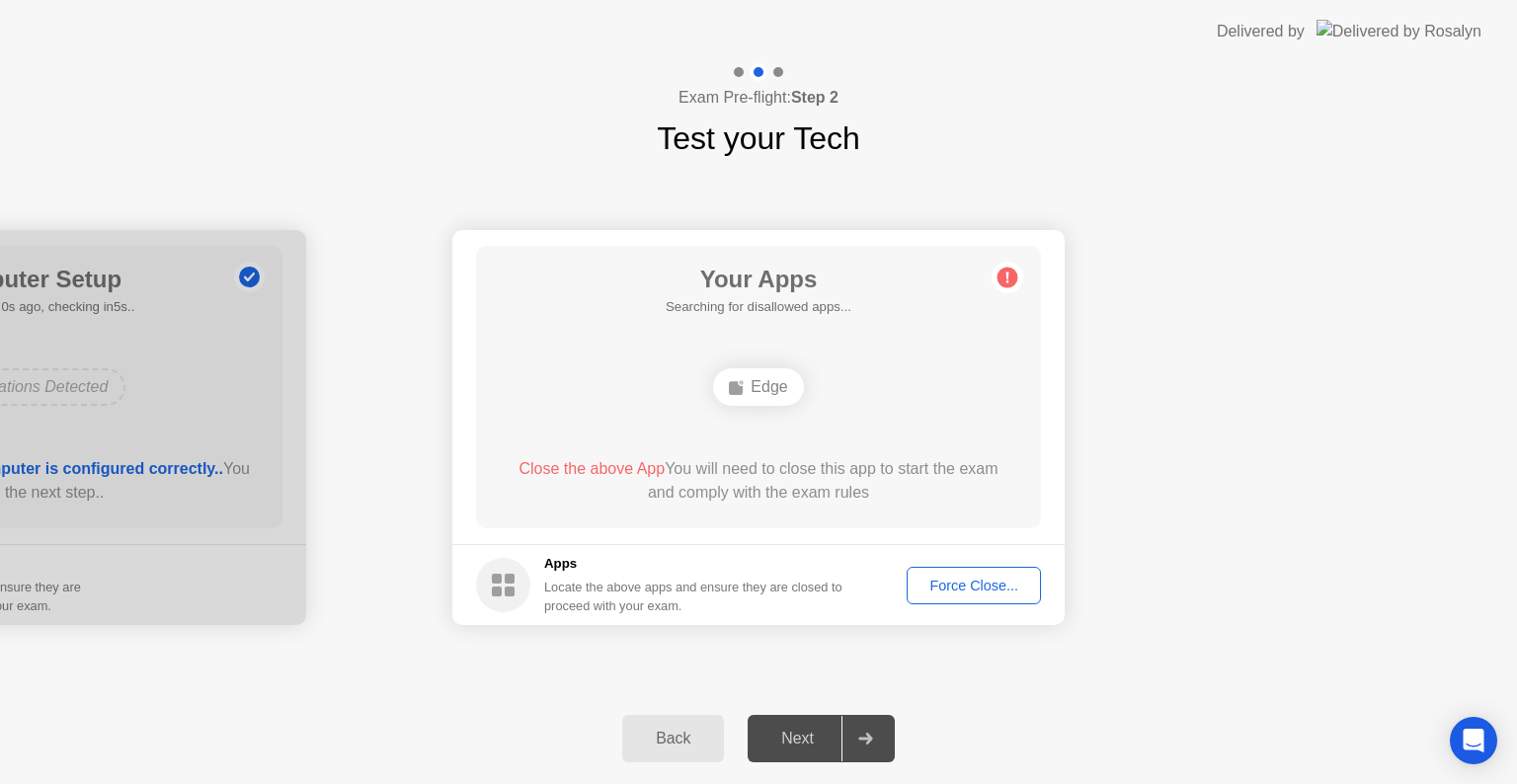 click on "Force Close..." 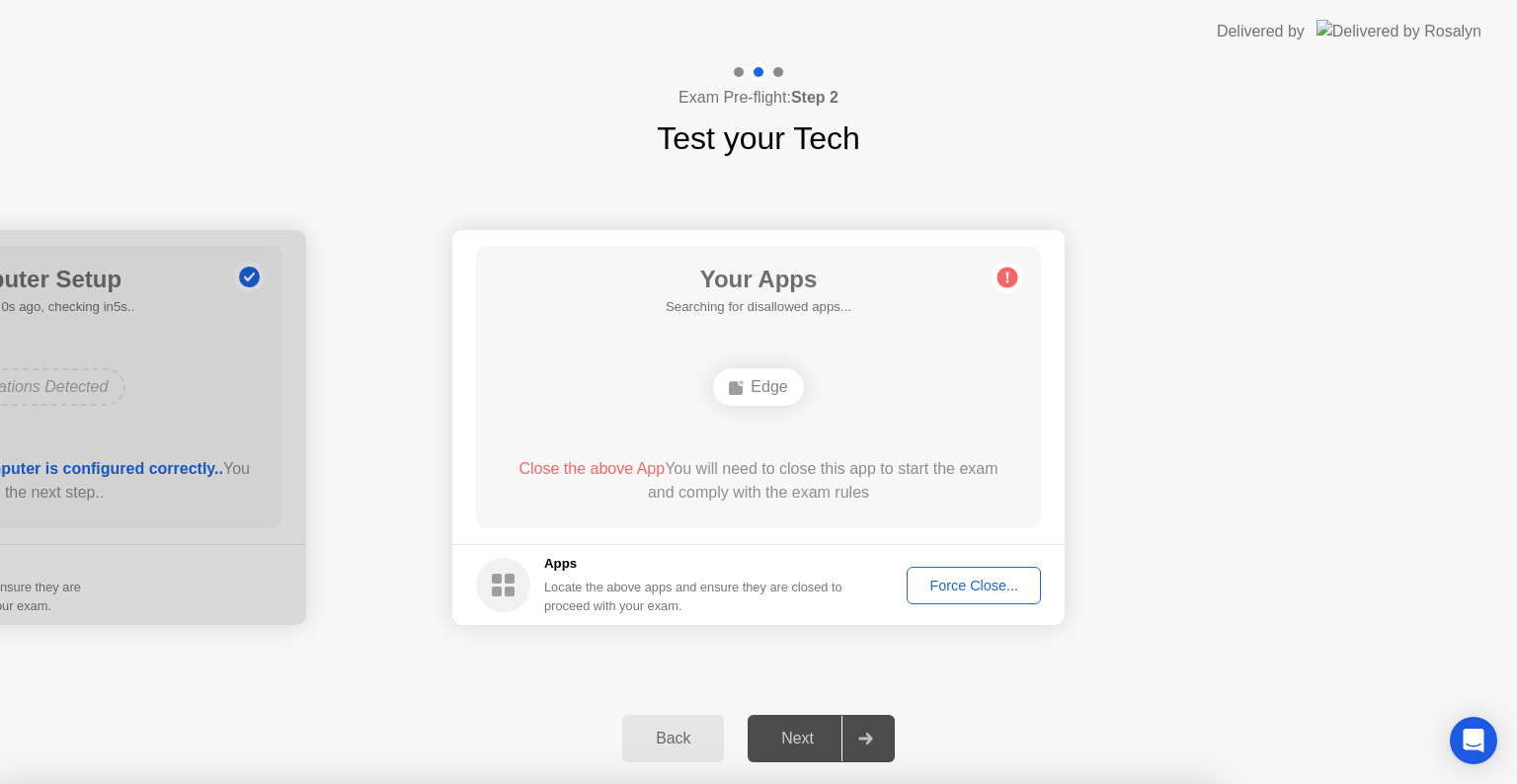 click at bounding box center (758, 784) 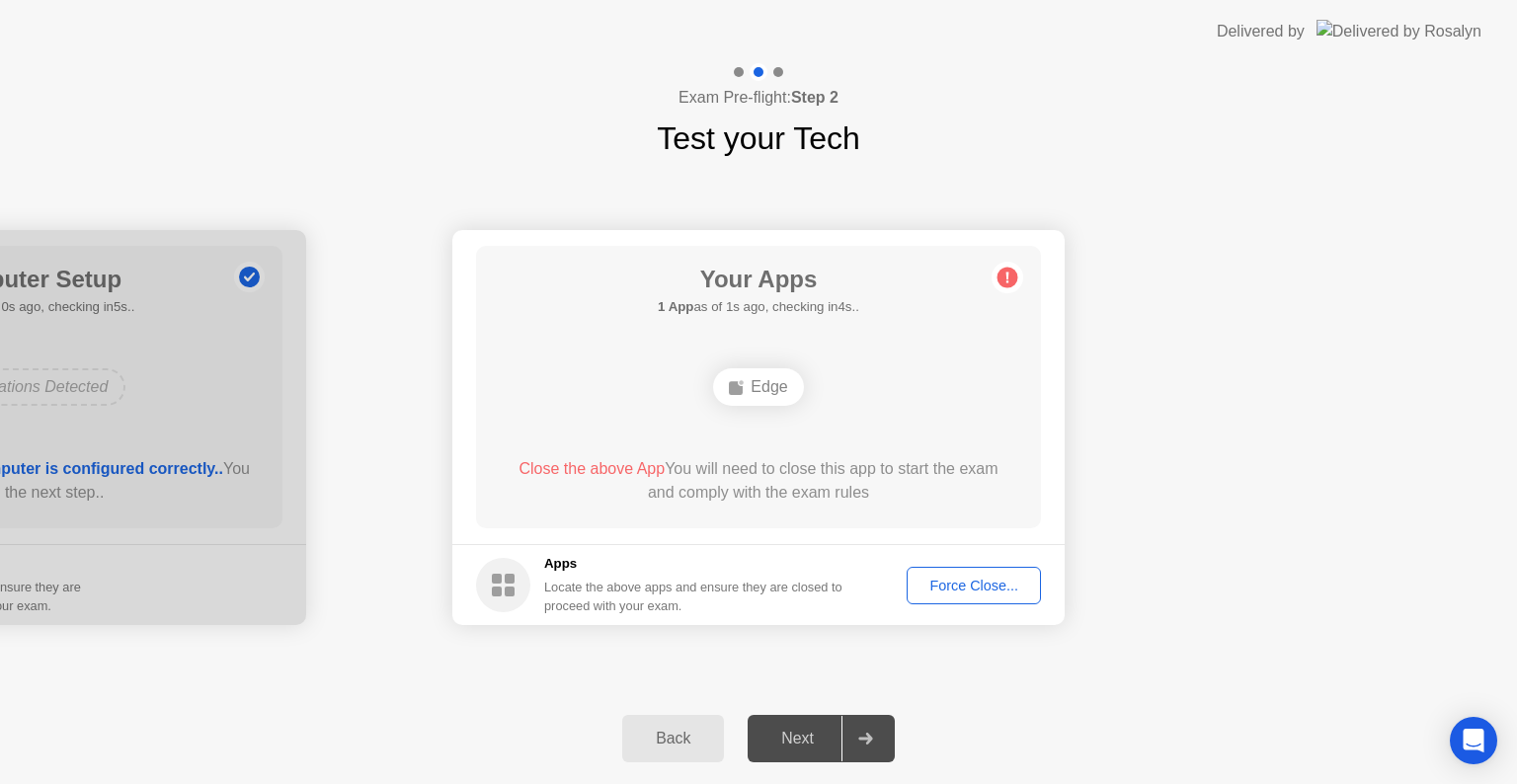 click on "Your Connection Your connection is great! Connection Checking your connection to ensure you don’t experience any interuptions during your exam Your Displays as of 0s ago, checking in5s.. No Displays Detected Thank you for not using an additional monitor  You can proceed to the next step.  Displays During your exam, only one display is permitted Your Computer Setup 0 Configurations  as of 0s ago, checking in5s..  No Configurations Detected  Thank you for ensuring your computer is configured correctly..  You can proceed to the next step..  Configurations Locate the above configurations and ensure they are configured correctly to proceed with your exam. Your Apps 1 App  as of 1s ago, checking in4s..  Edge  Close the above App  You will need to close this app to start the exam and comply with the exam rules  Apps Locate the above apps and ensure they are closed to proceed with your exam. Force Close..." 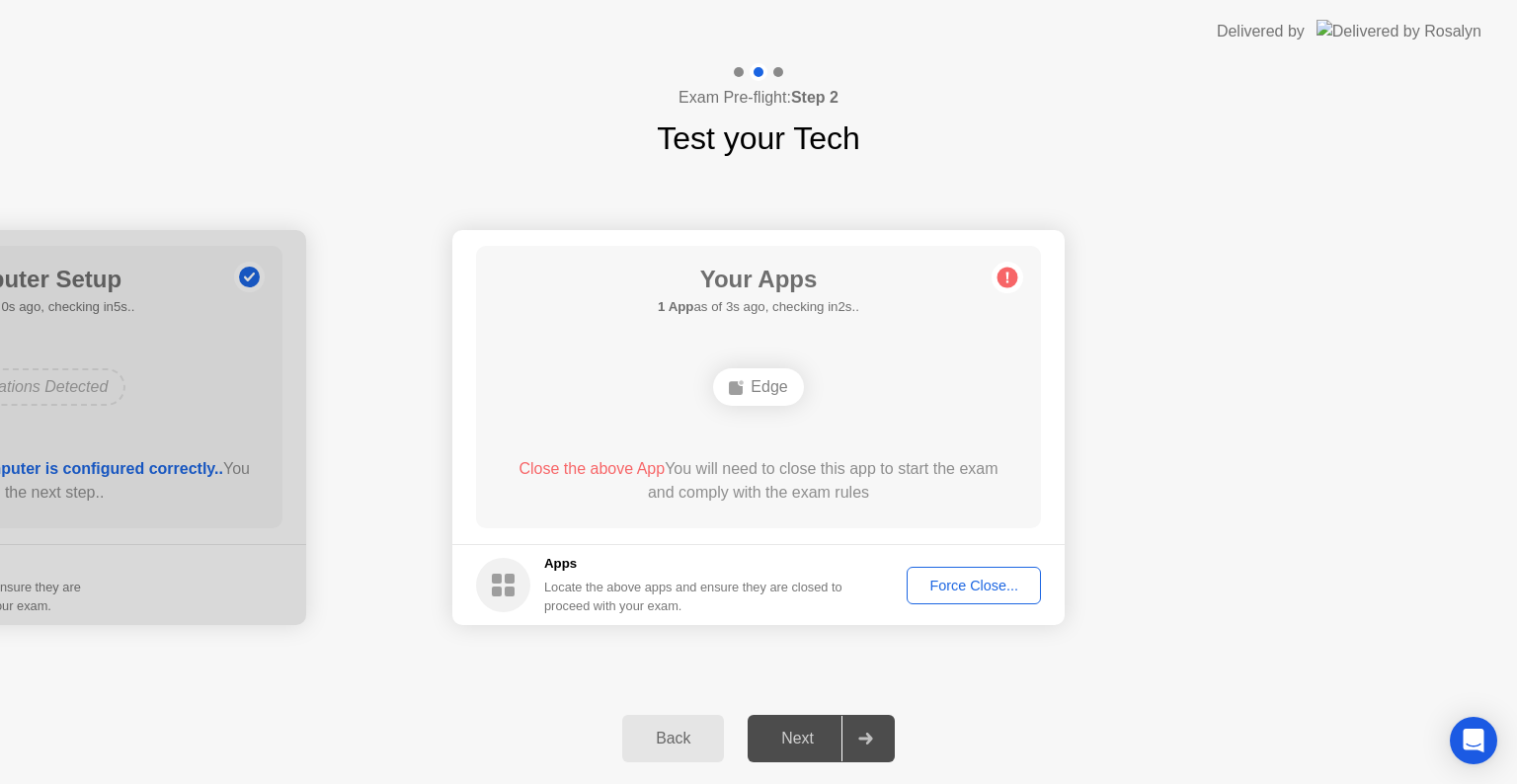 click on "Next" 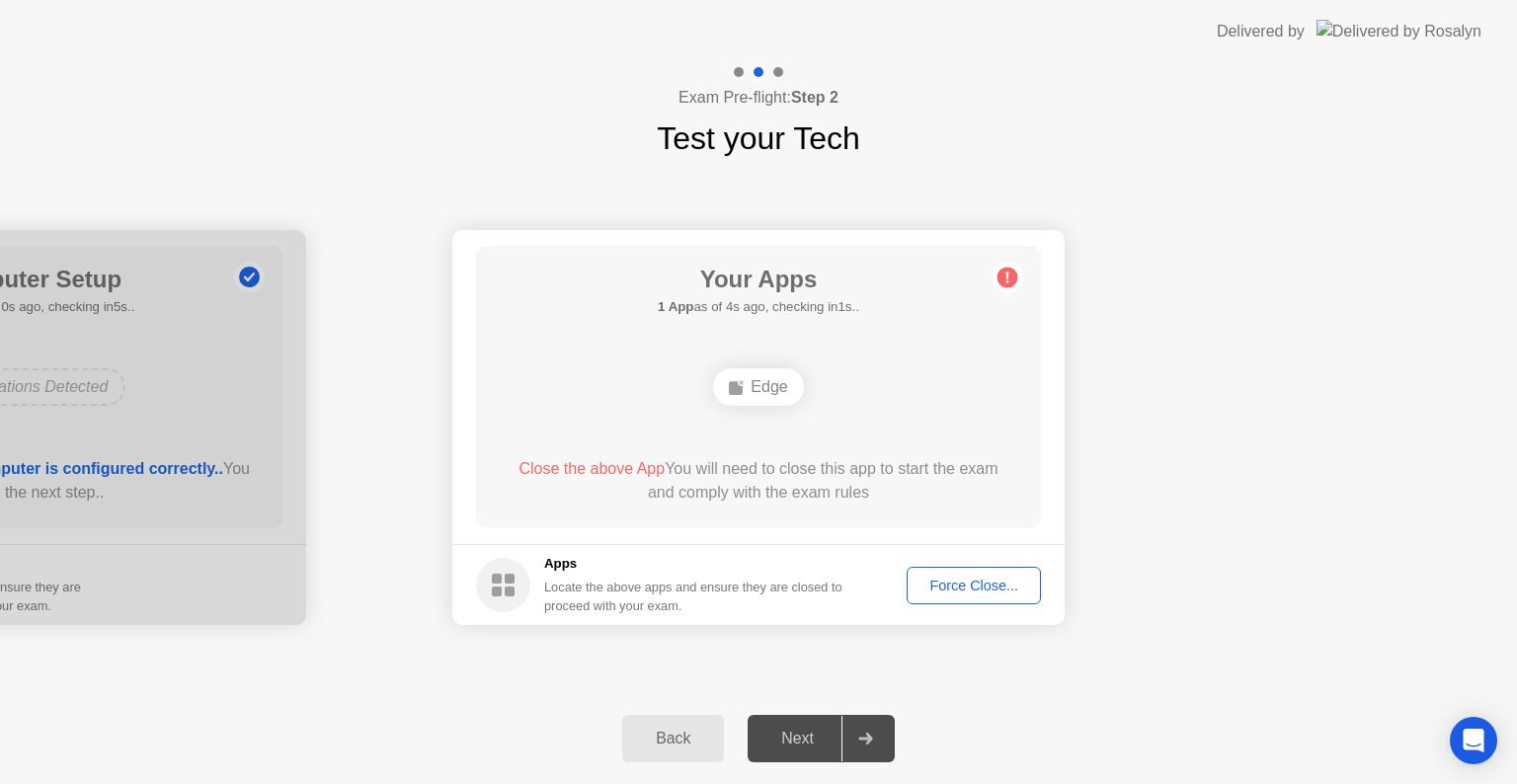click 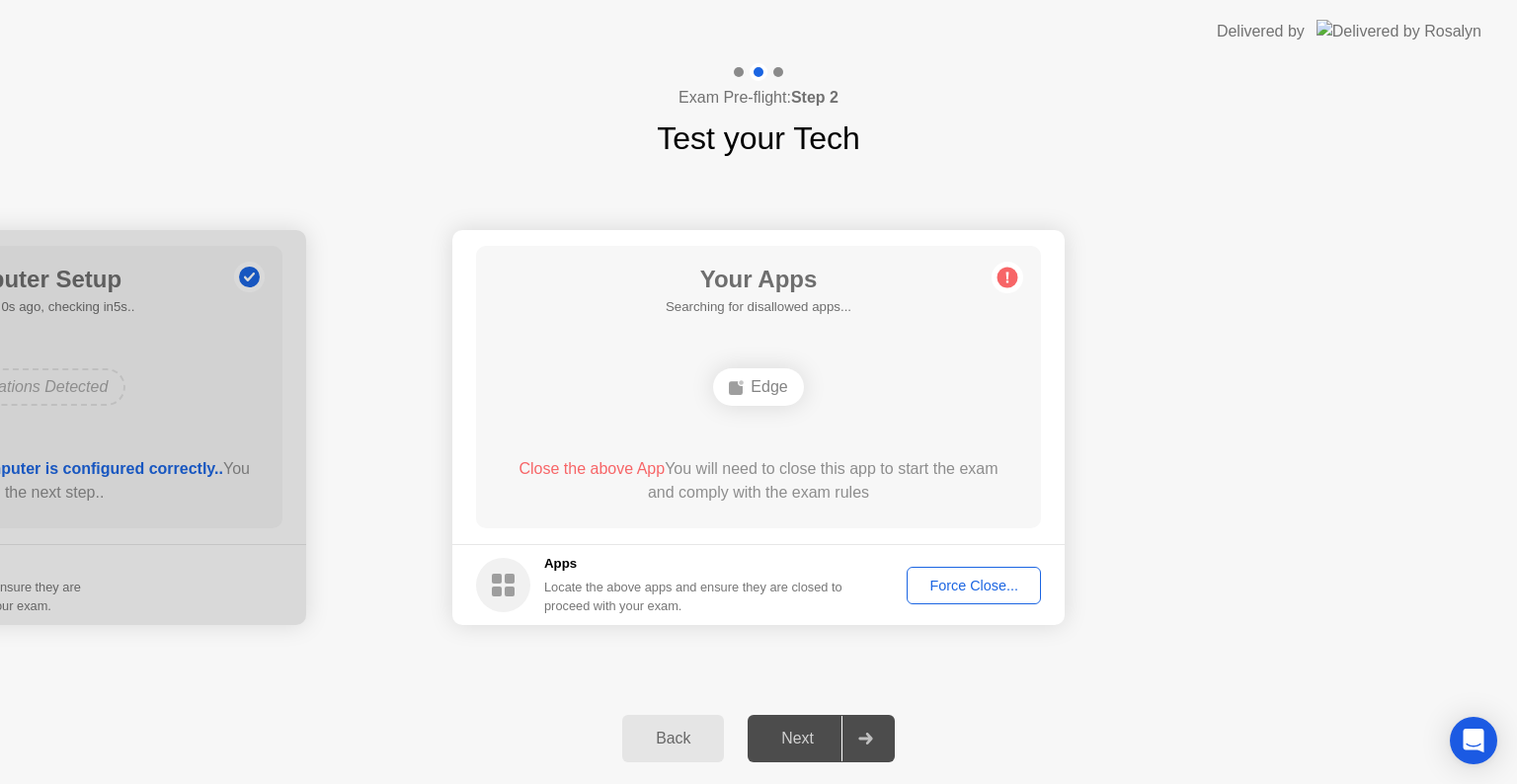 click on "Force Close..." 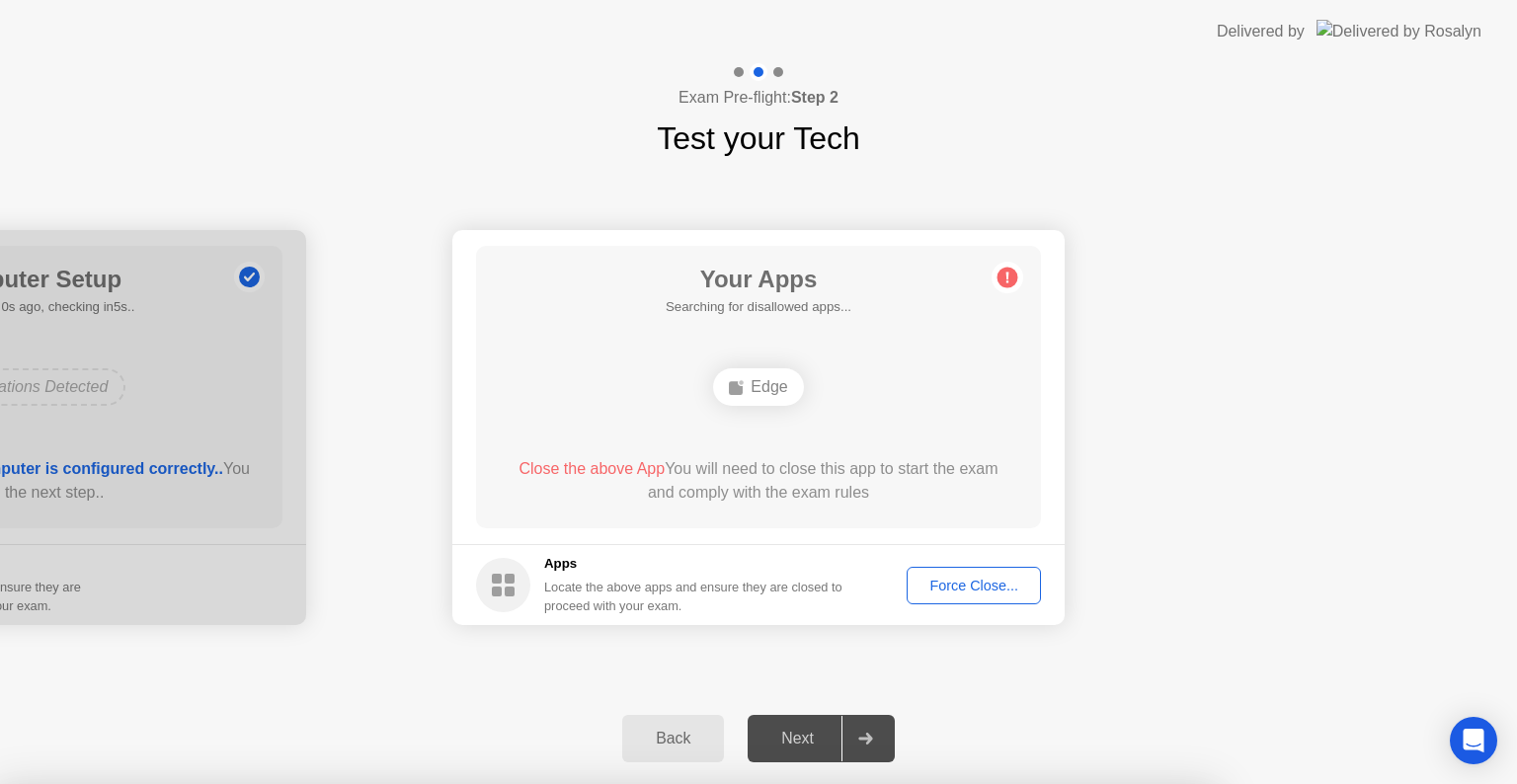 click on "Edge" at bounding box center (606, 990) 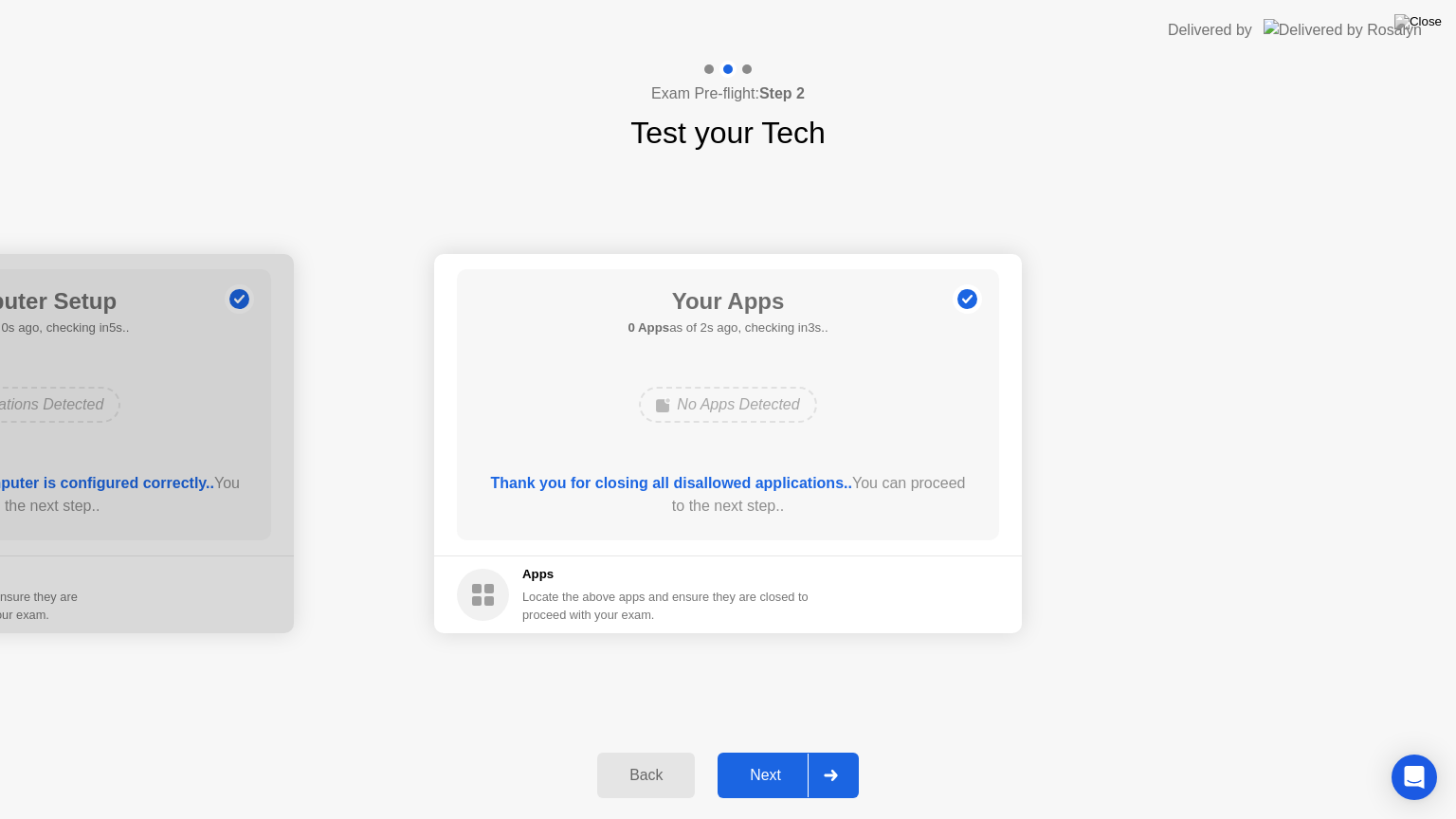 click on "Next" 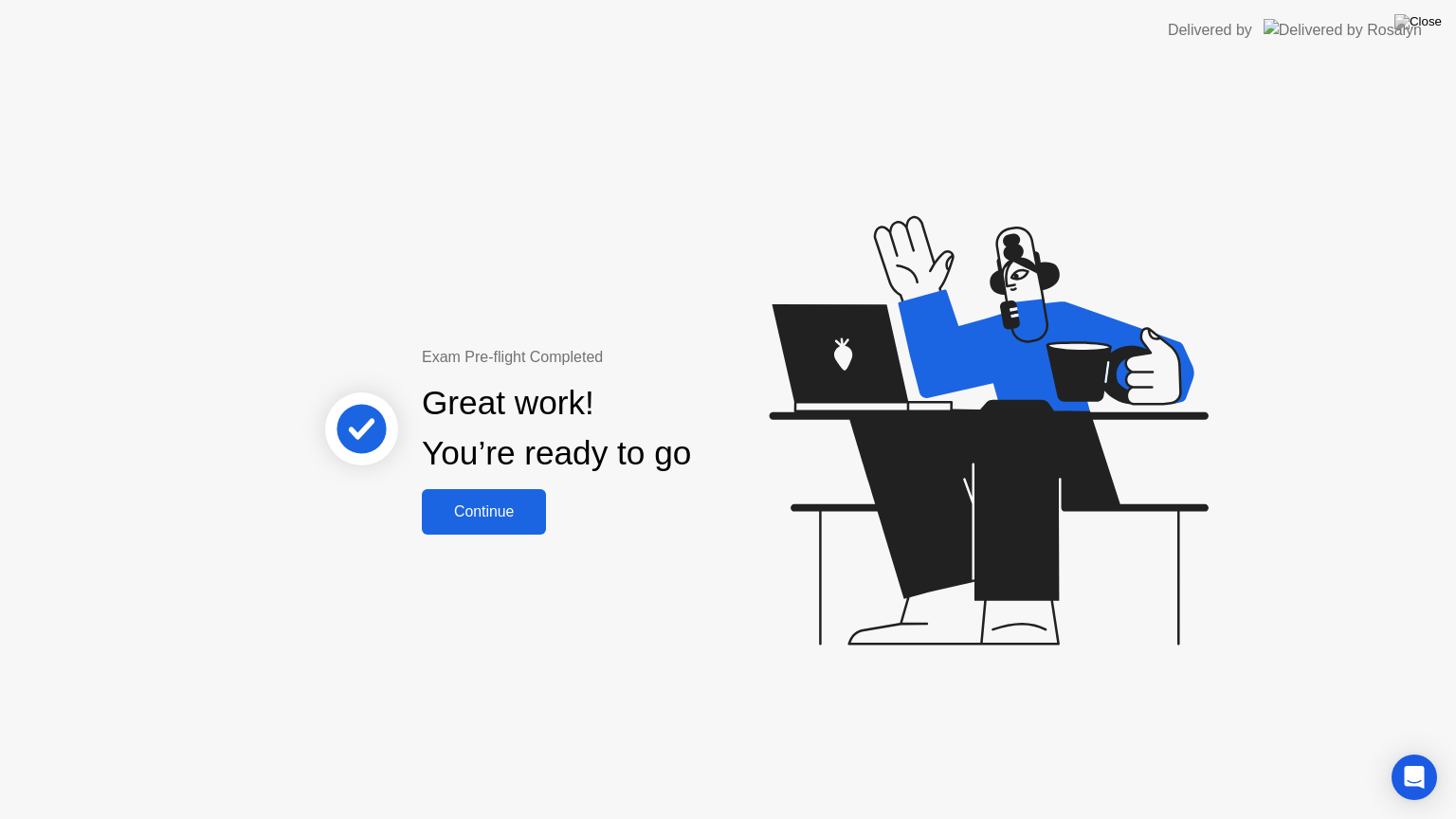 click on "Continue" 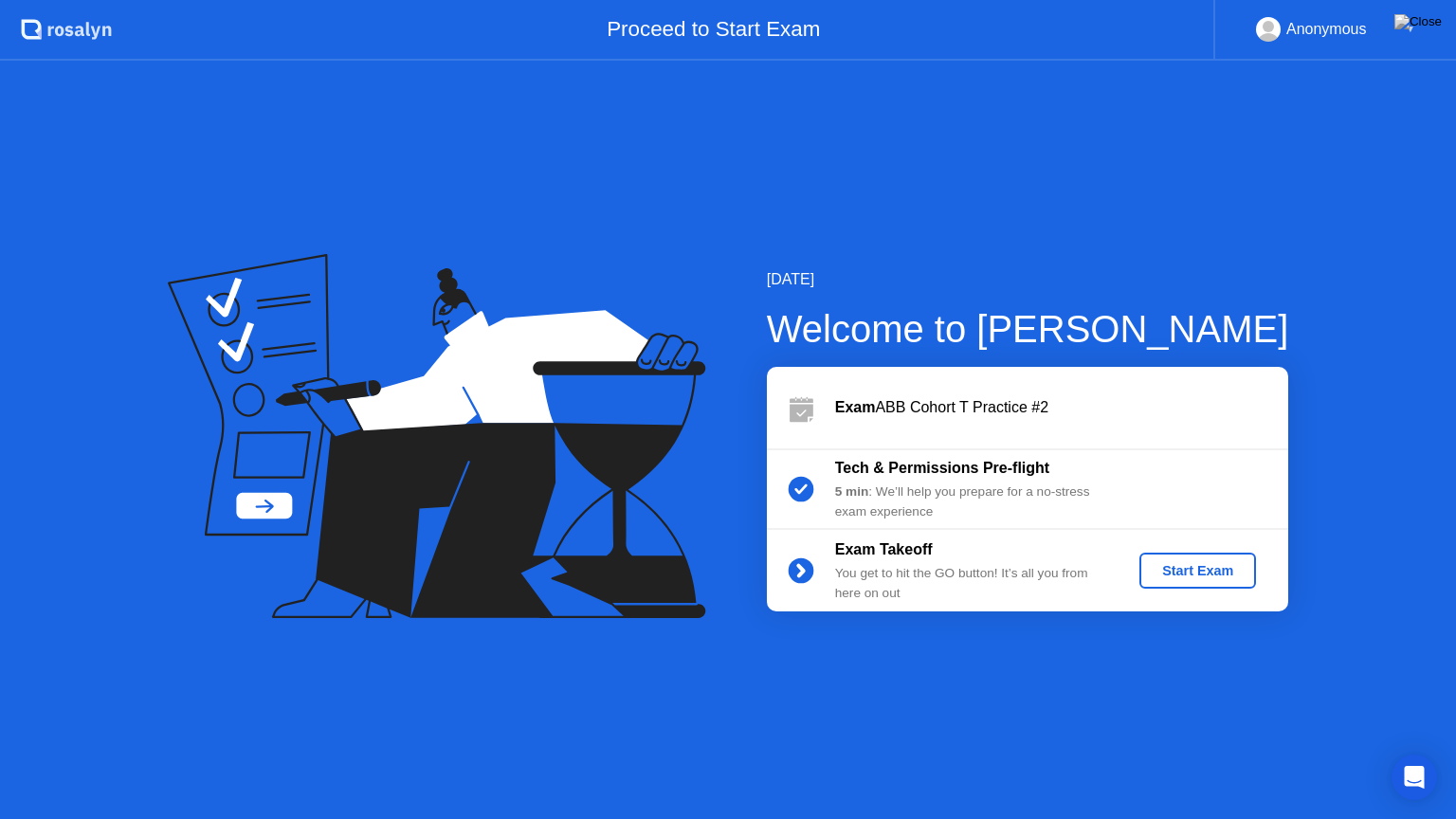 click on "Start Exam" 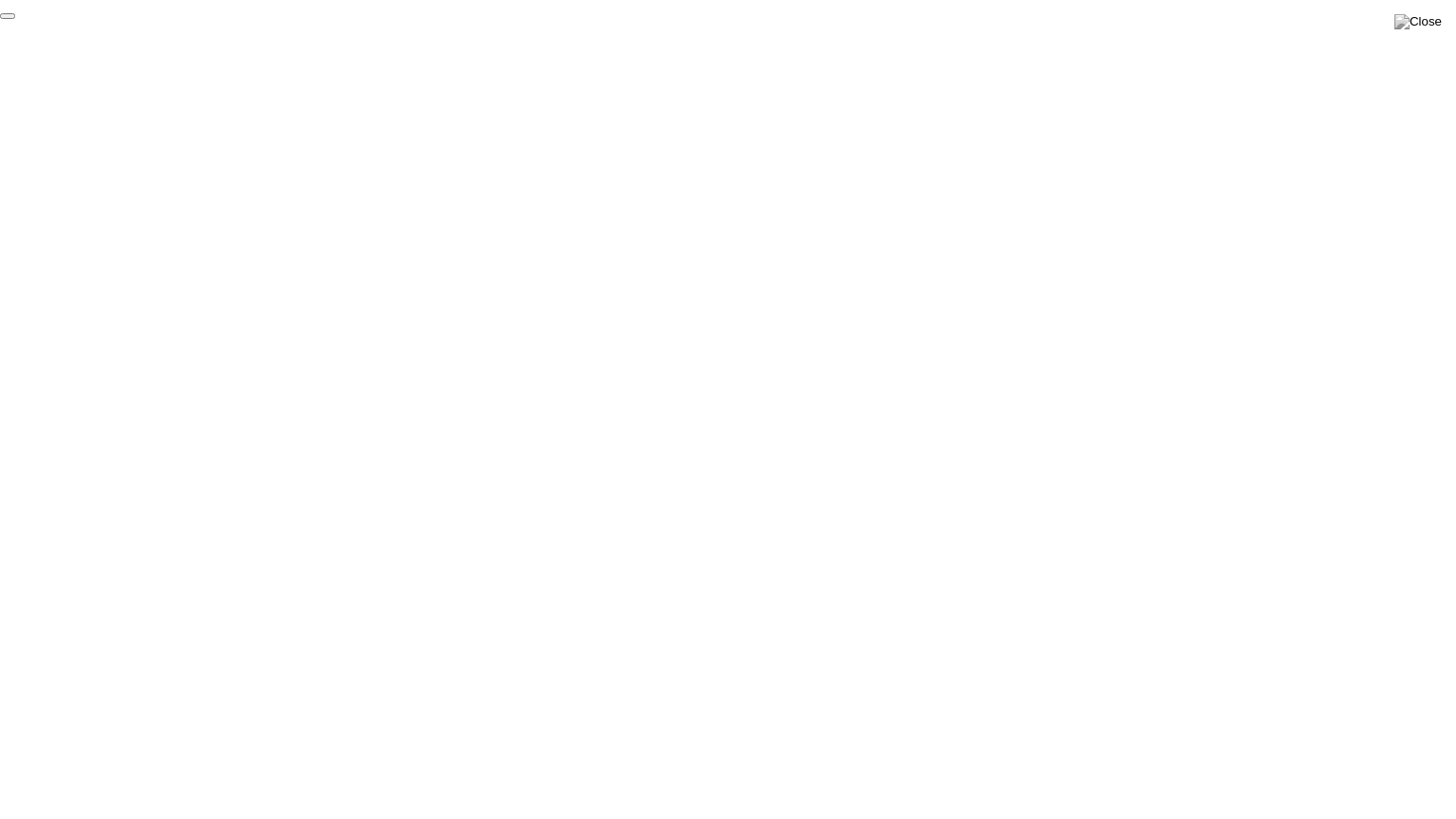click on "End Proctoring Session" 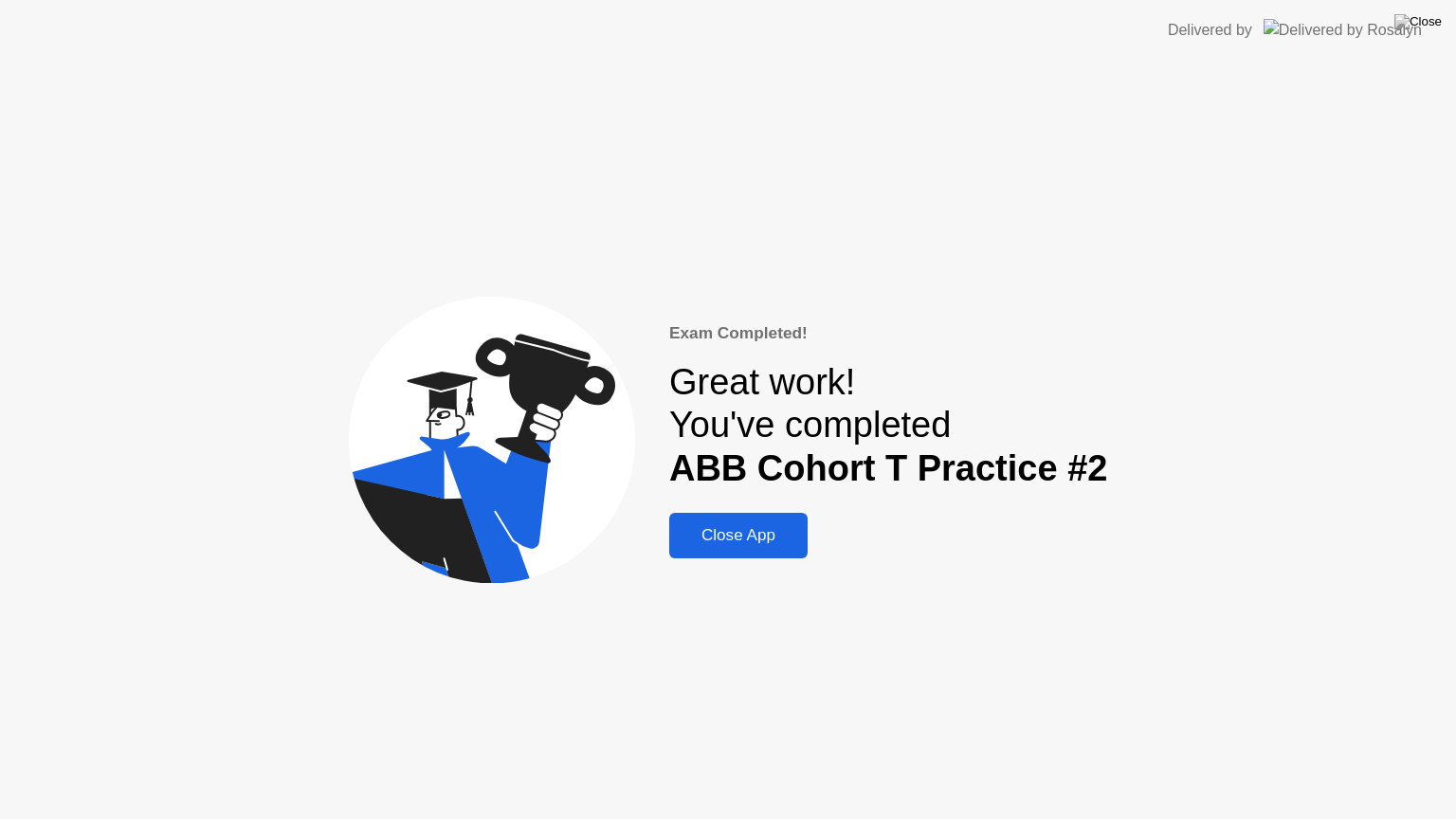 click on "Close App" 